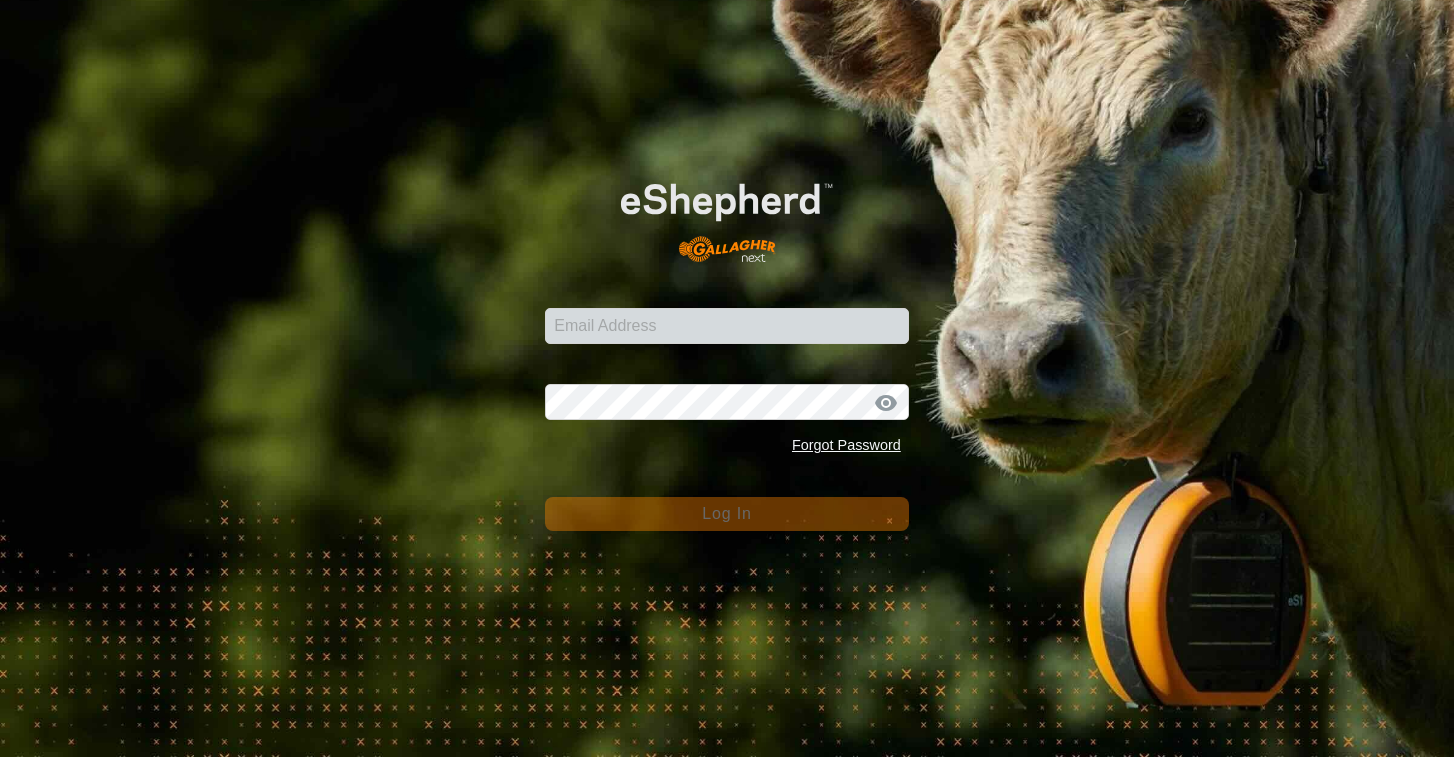 scroll, scrollTop: 0, scrollLeft: 0, axis: both 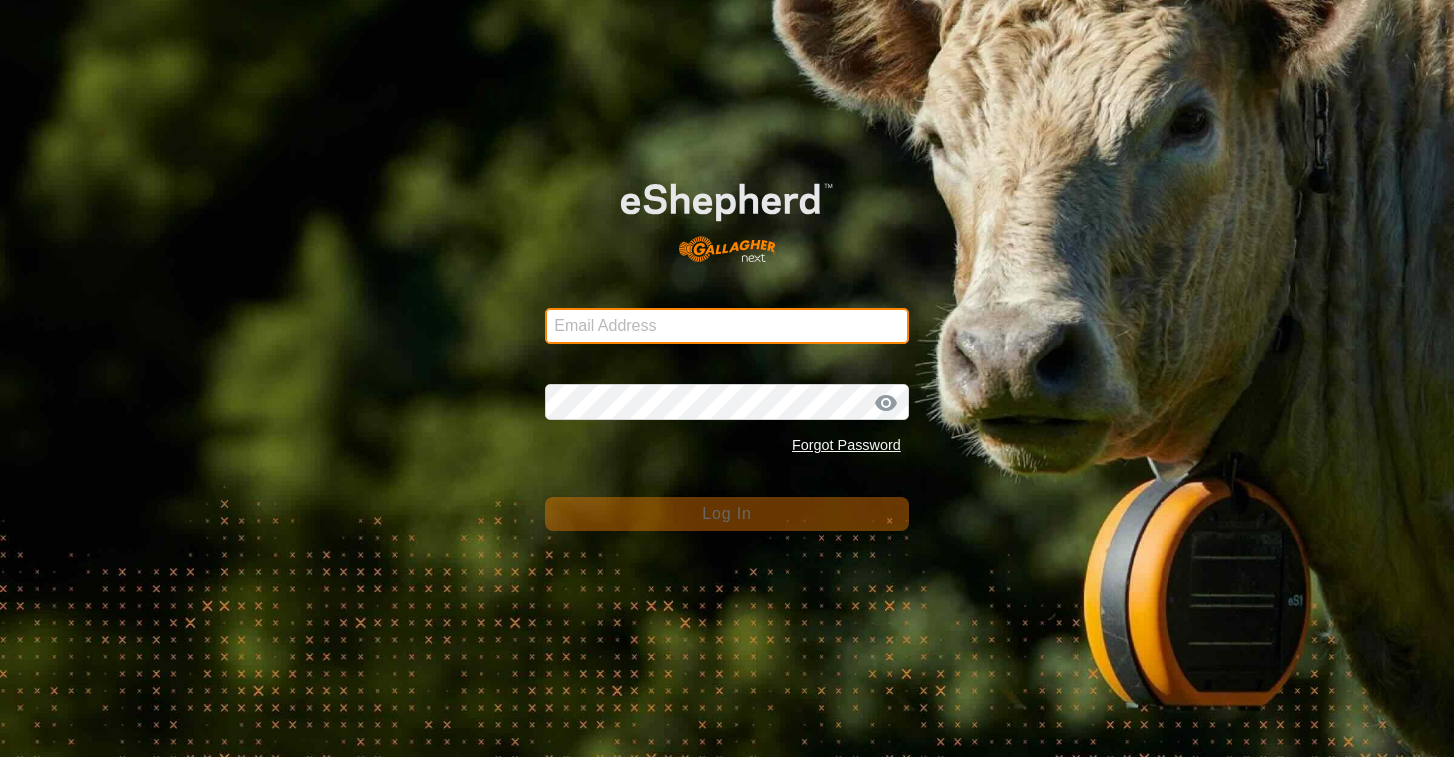 type on "Wagyu8ranch@gmail.com" 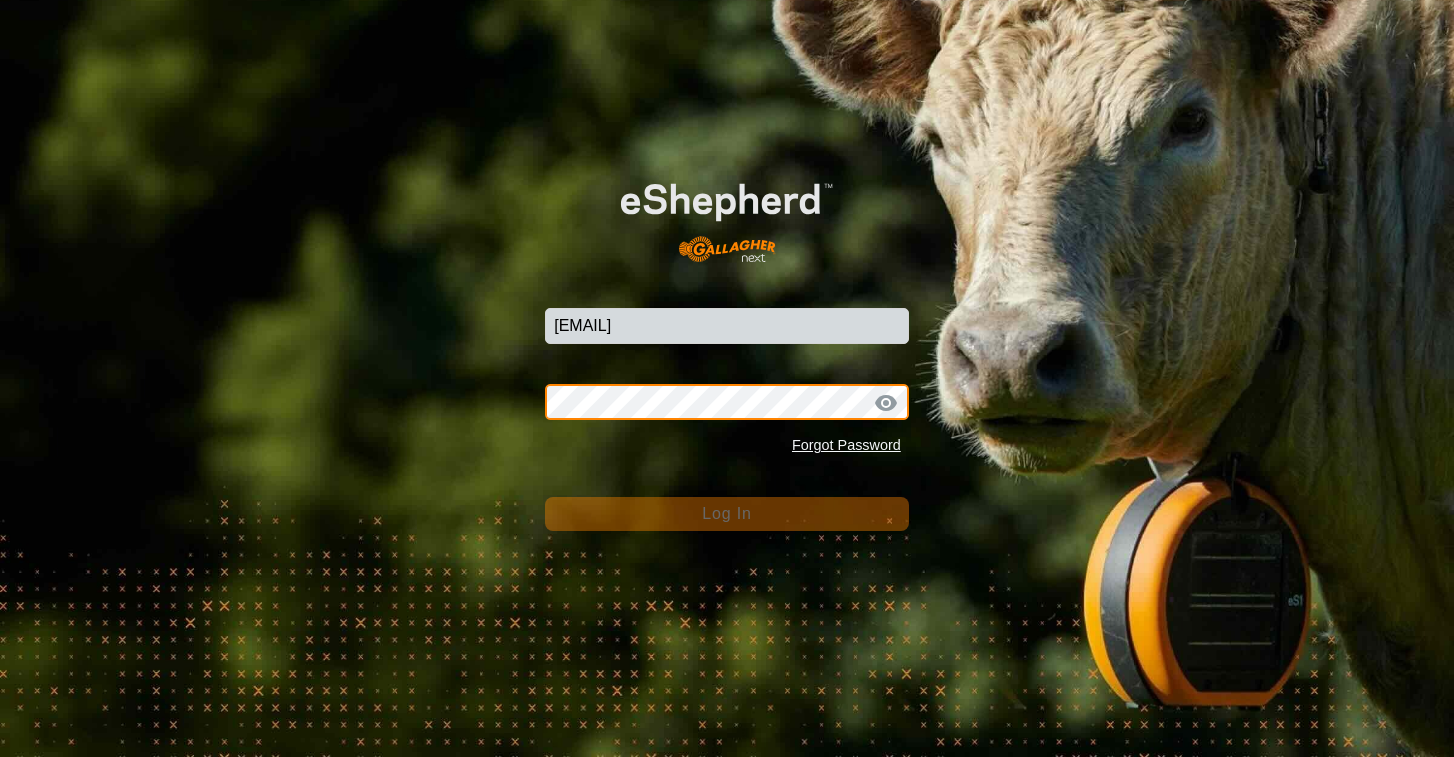 click on "Log In" 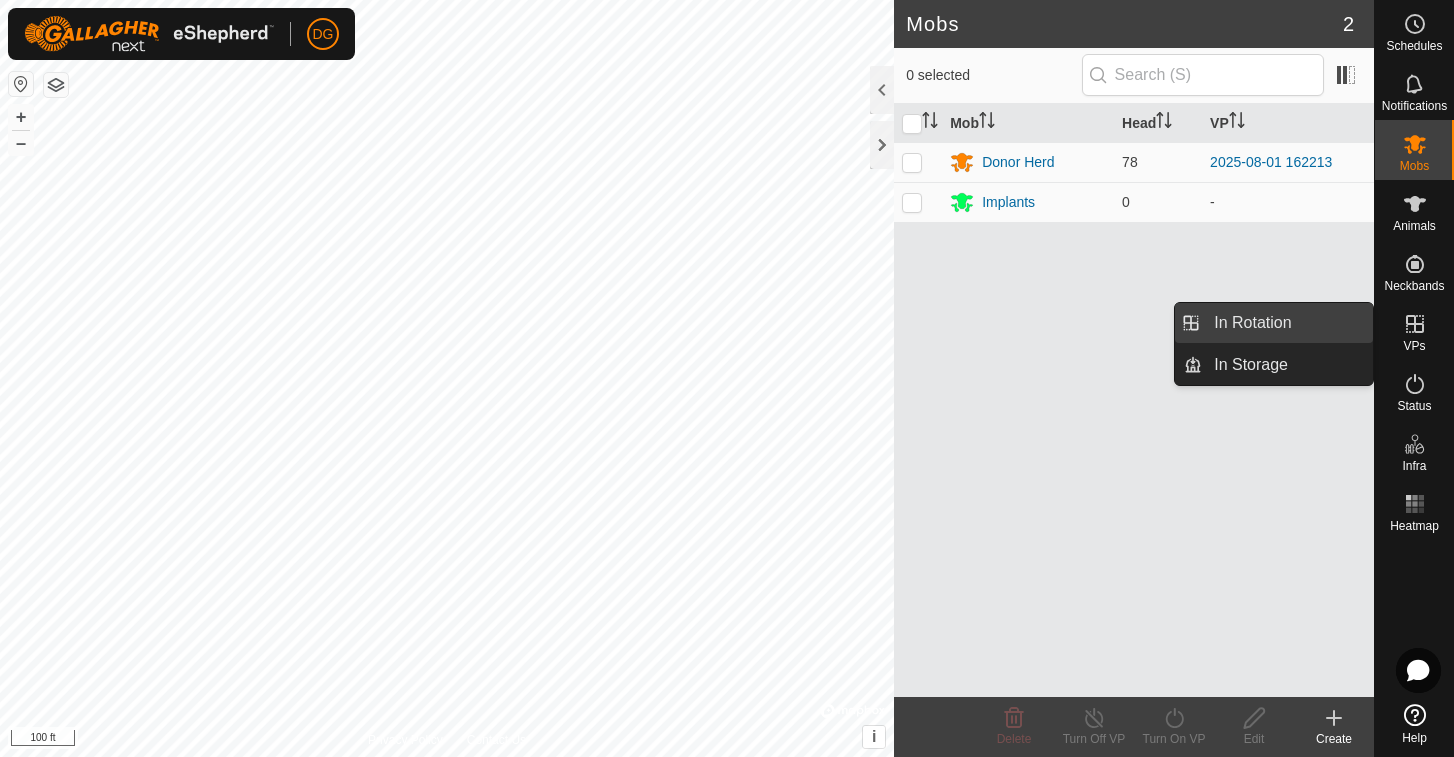 click on "In Rotation" at bounding box center [1287, 323] 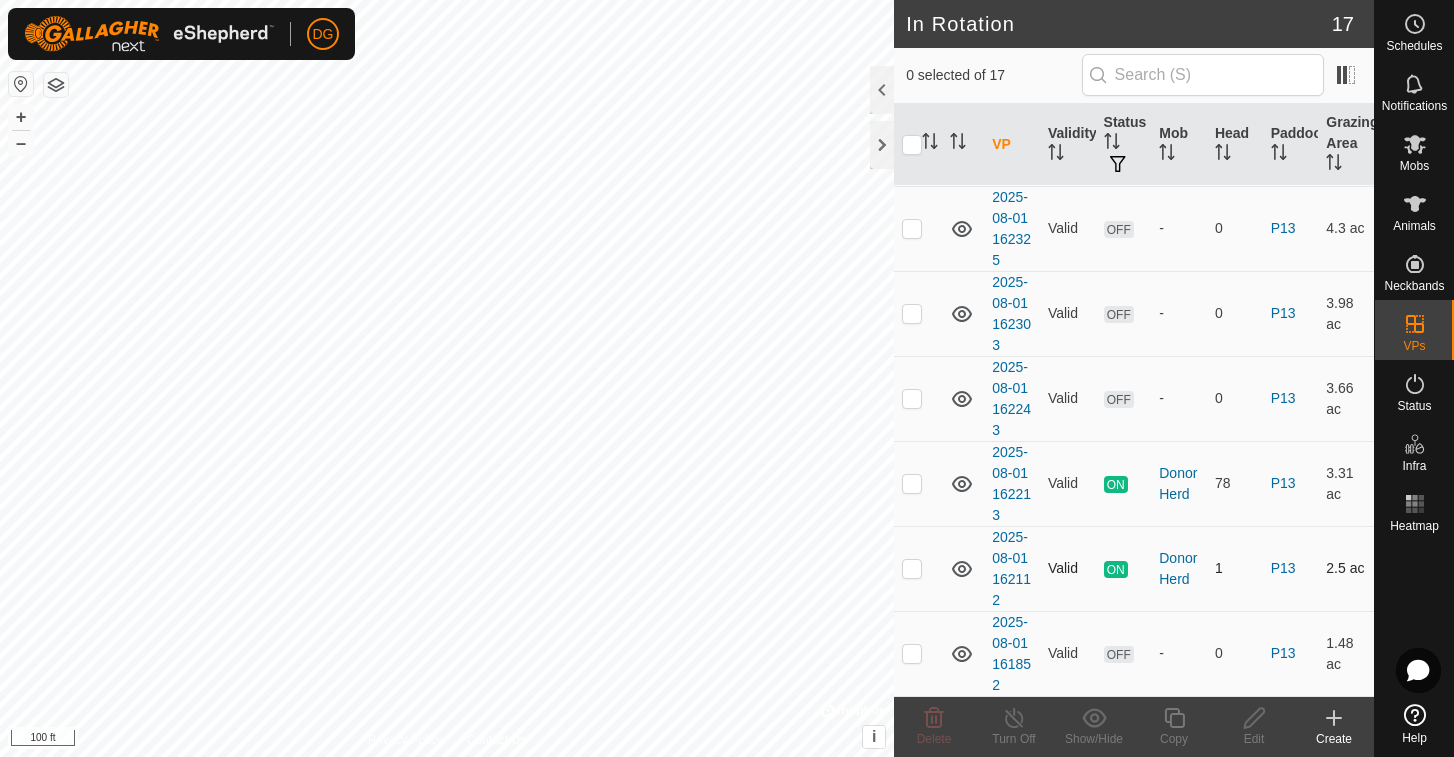 scroll, scrollTop: 975, scrollLeft: 0, axis: vertical 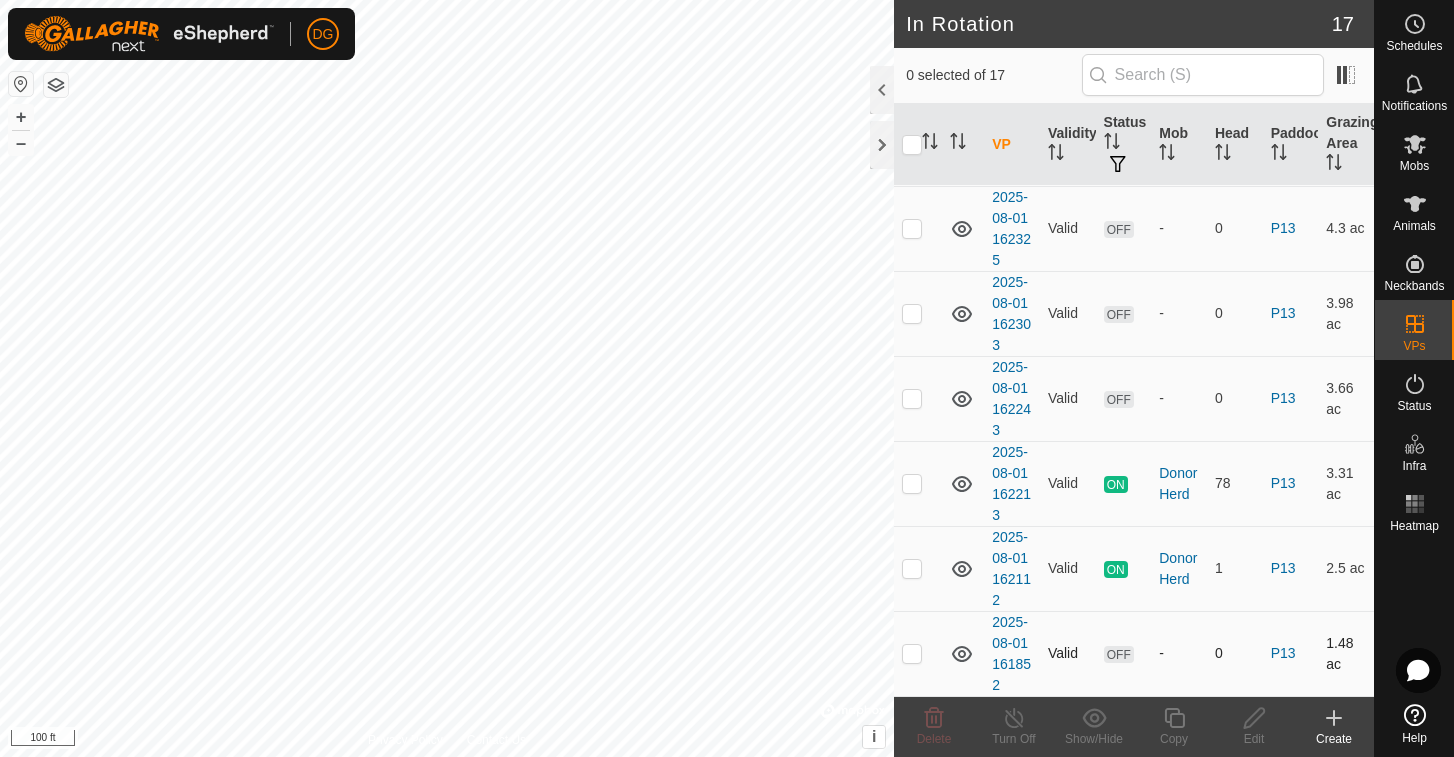 click at bounding box center (912, 653) 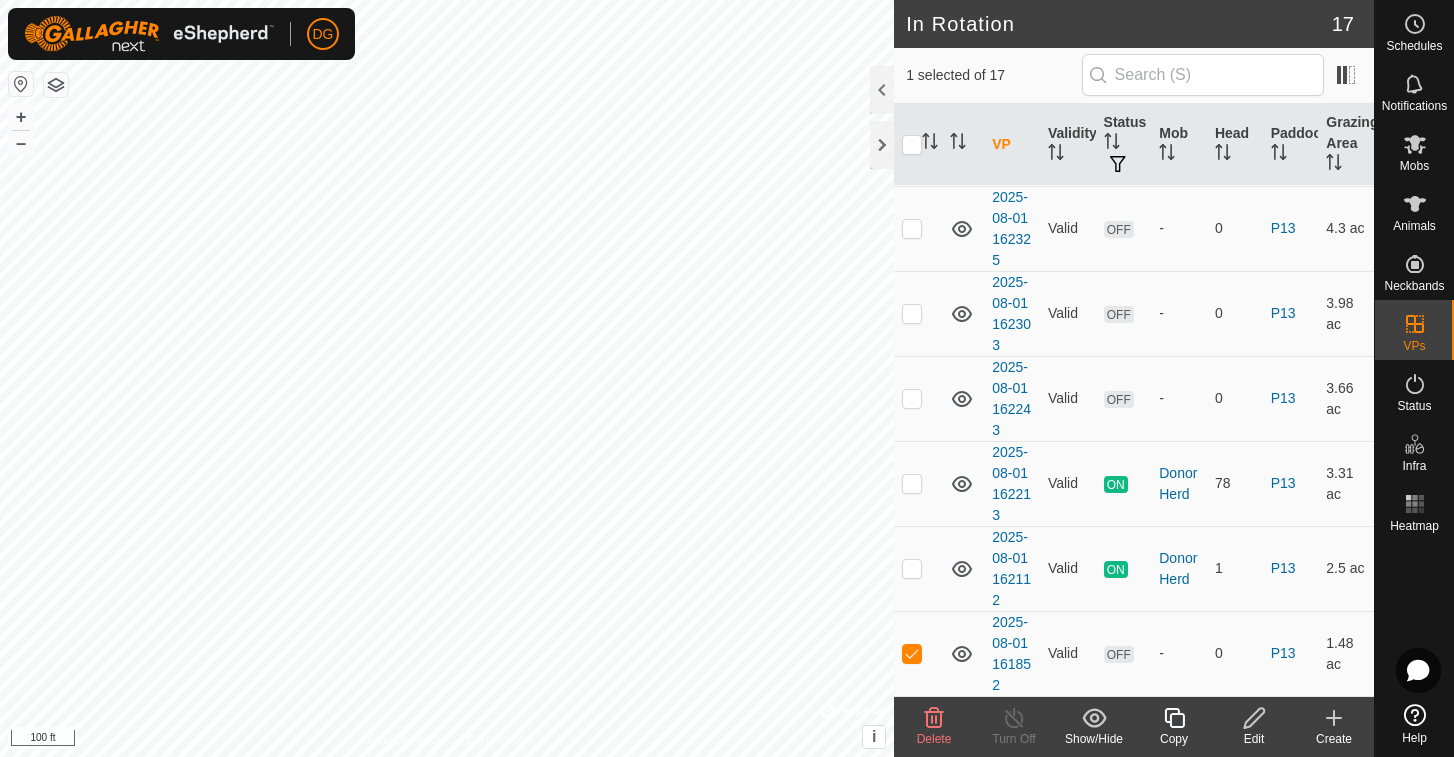 click 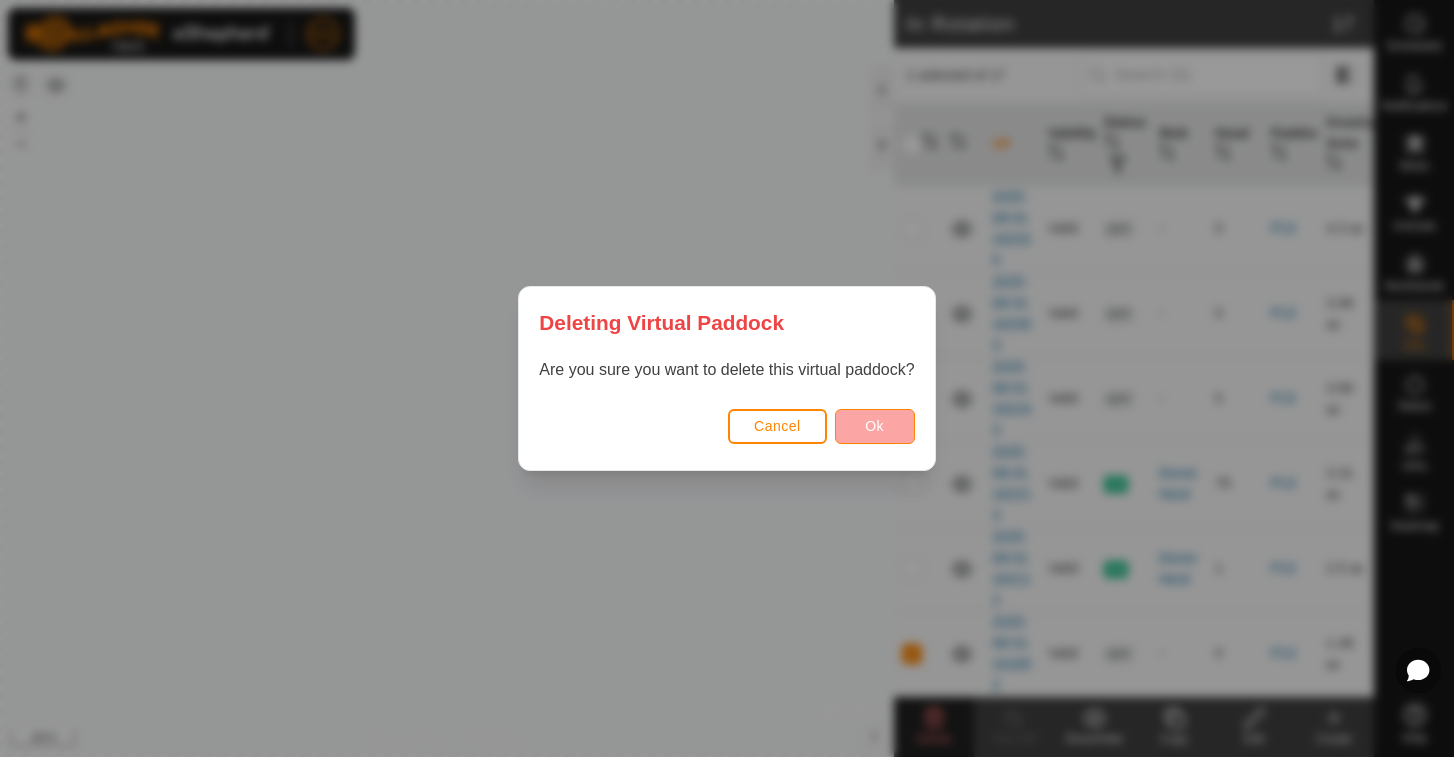 click on "Ok" at bounding box center [874, 426] 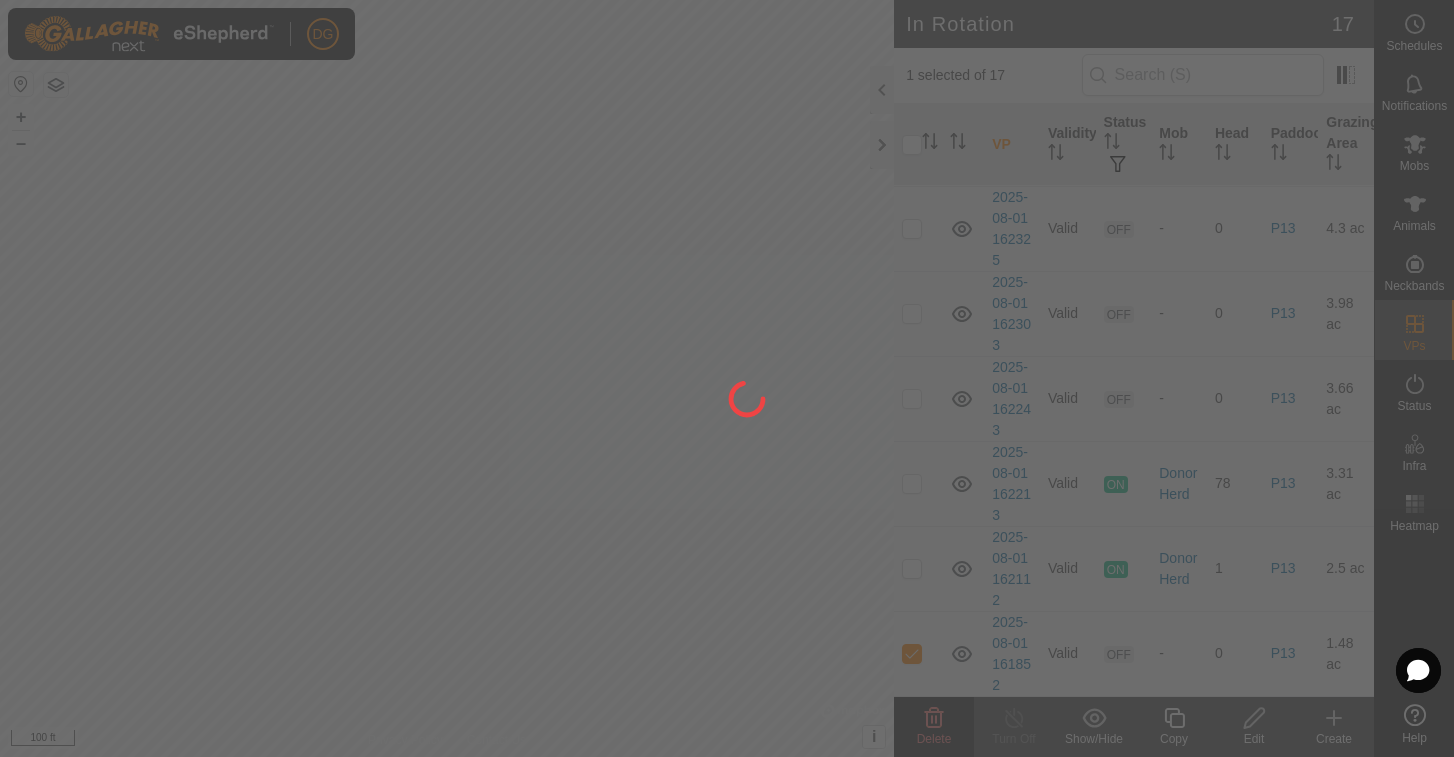 checkbox on "false" 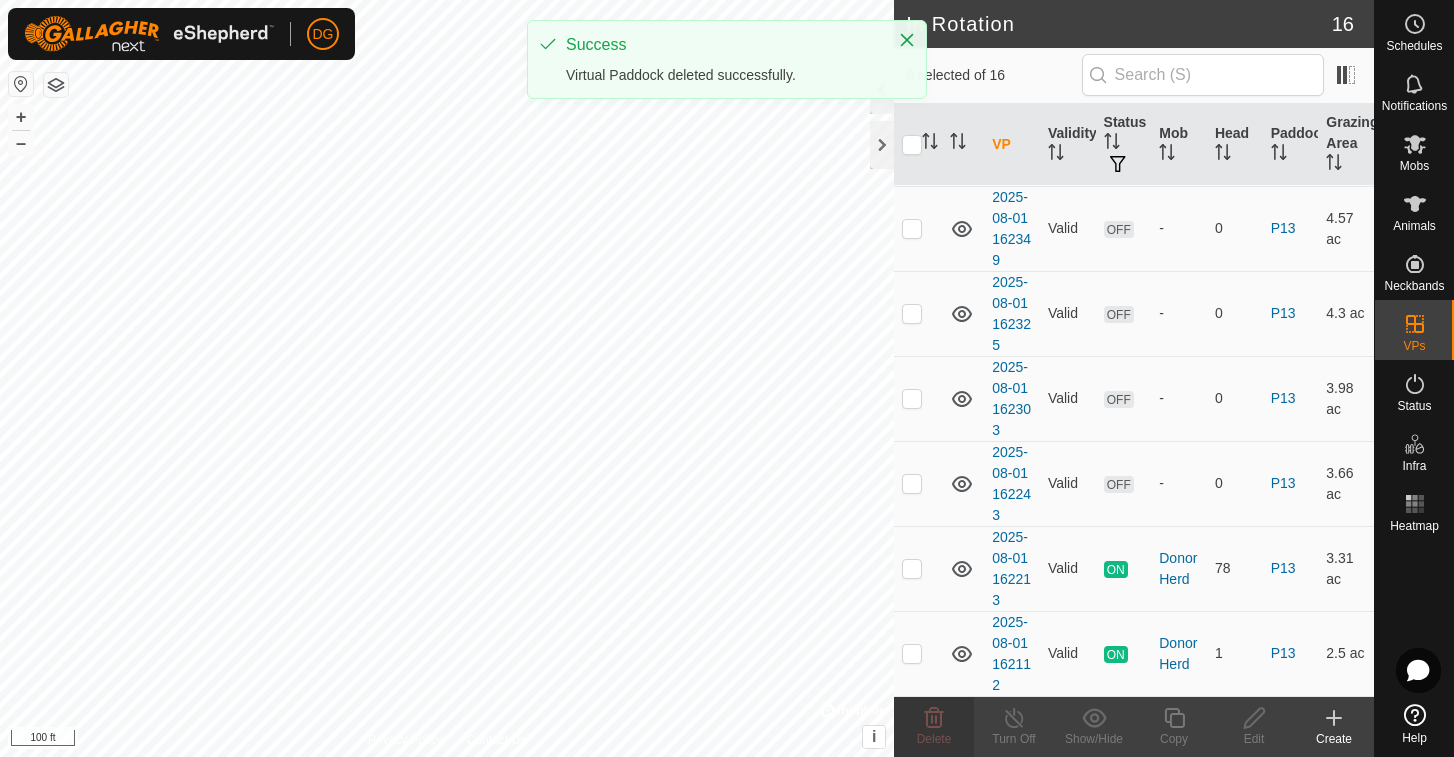 scroll, scrollTop: 890, scrollLeft: 0, axis: vertical 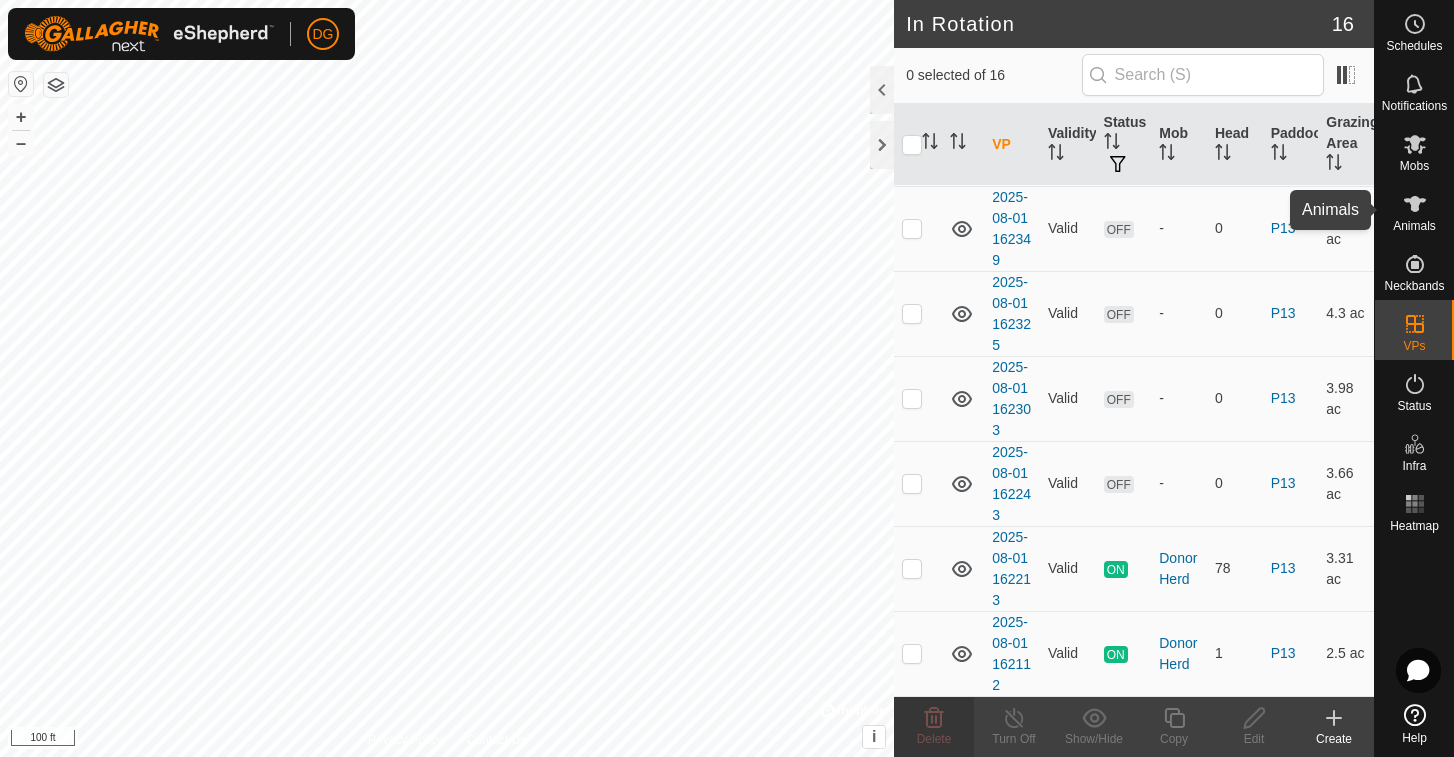 click 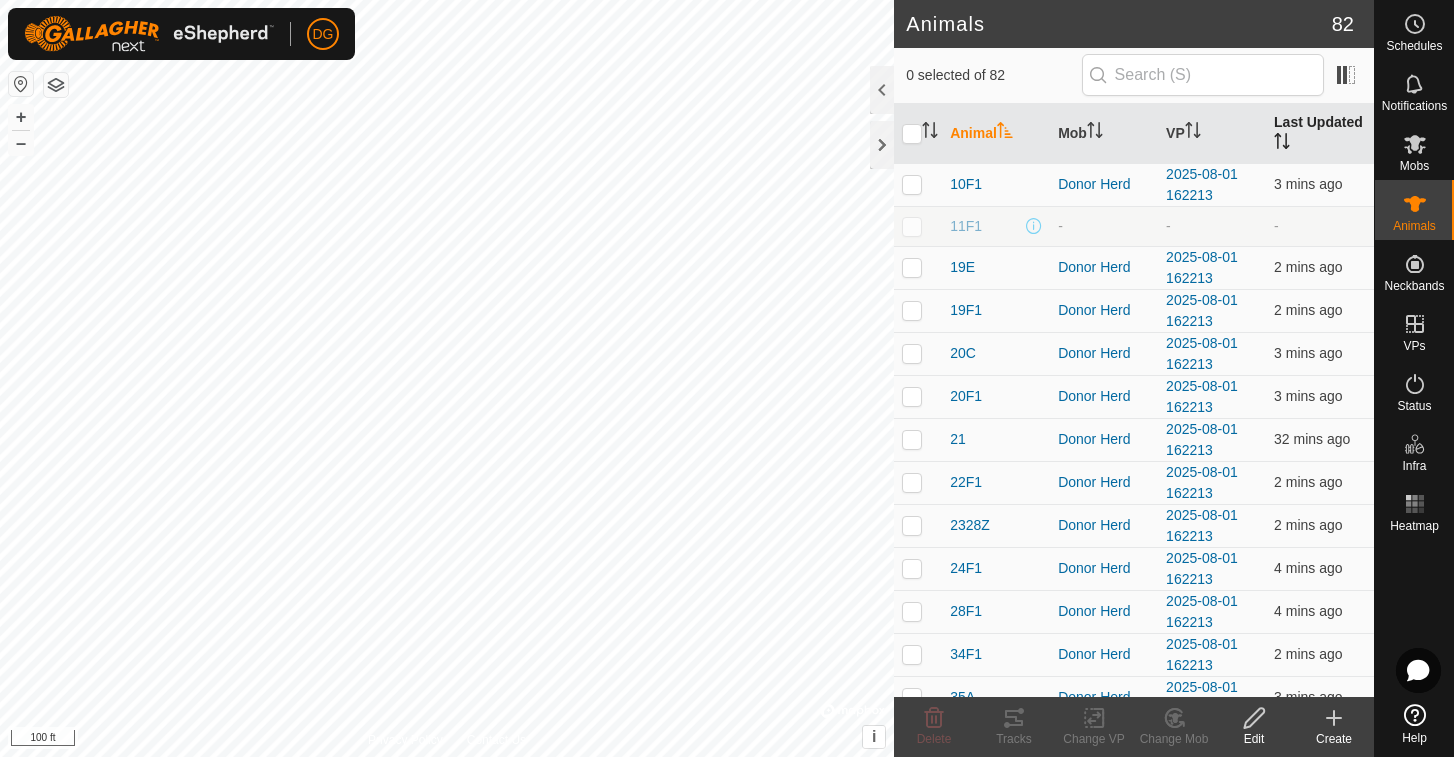 click on "Last Updated" at bounding box center (1320, 134) 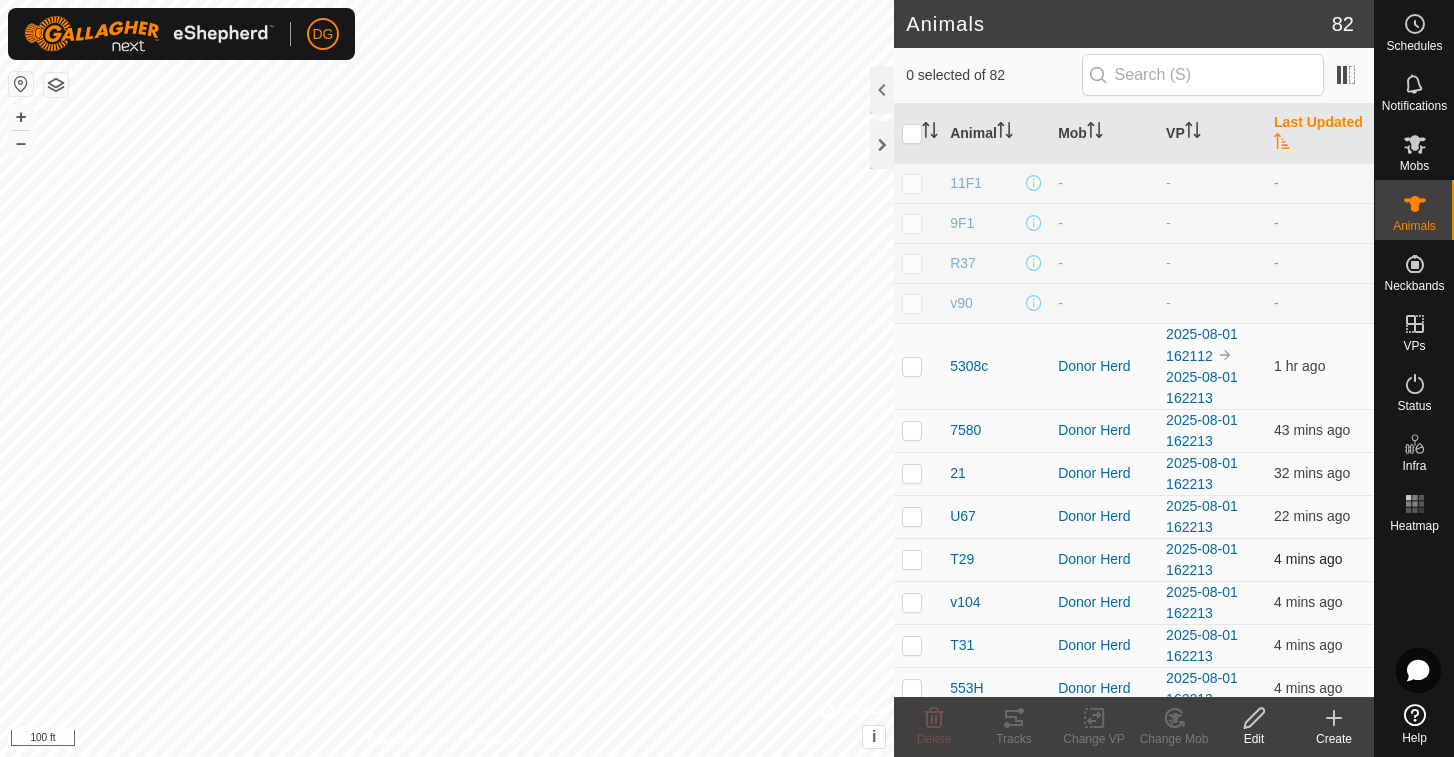 scroll, scrollTop: 0, scrollLeft: 0, axis: both 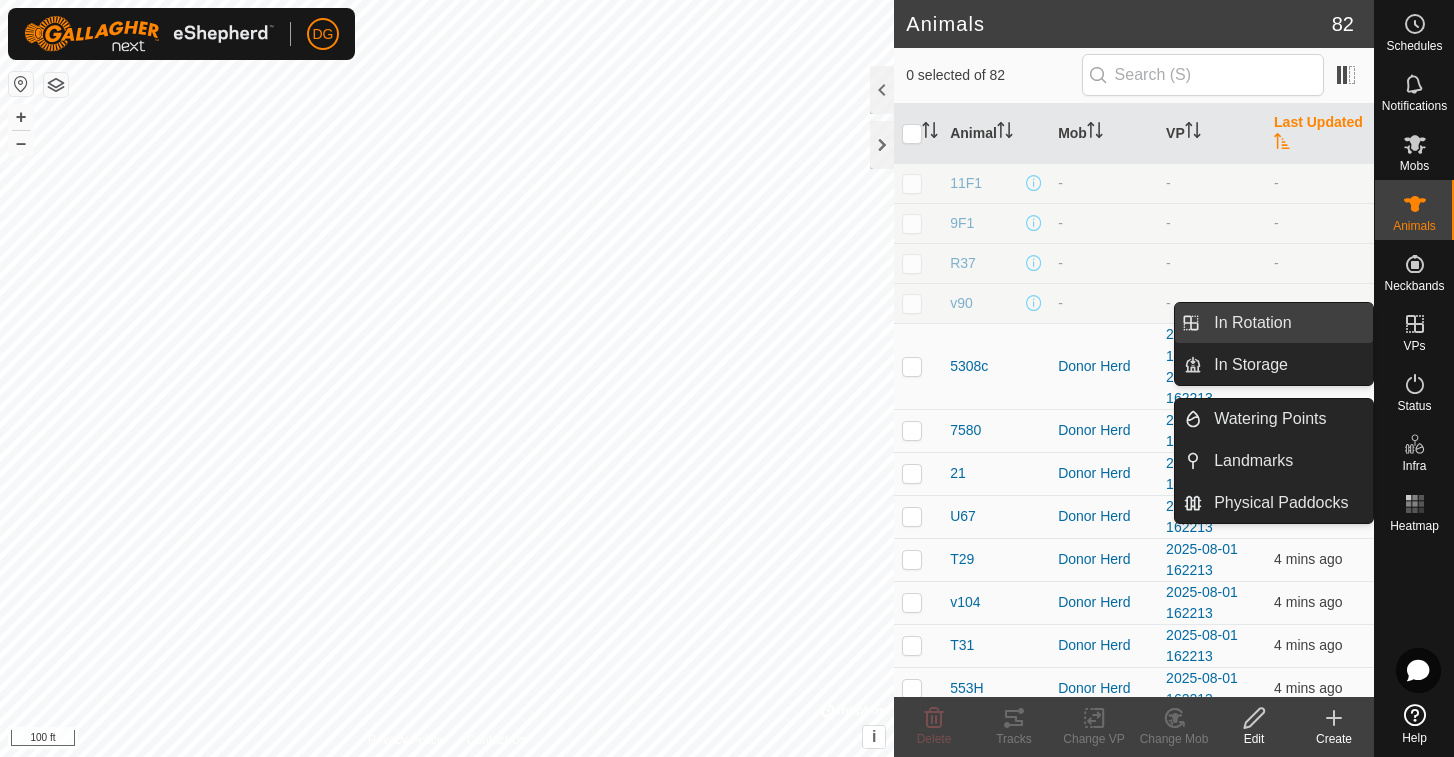 click on "In Rotation" at bounding box center (1287, 323) 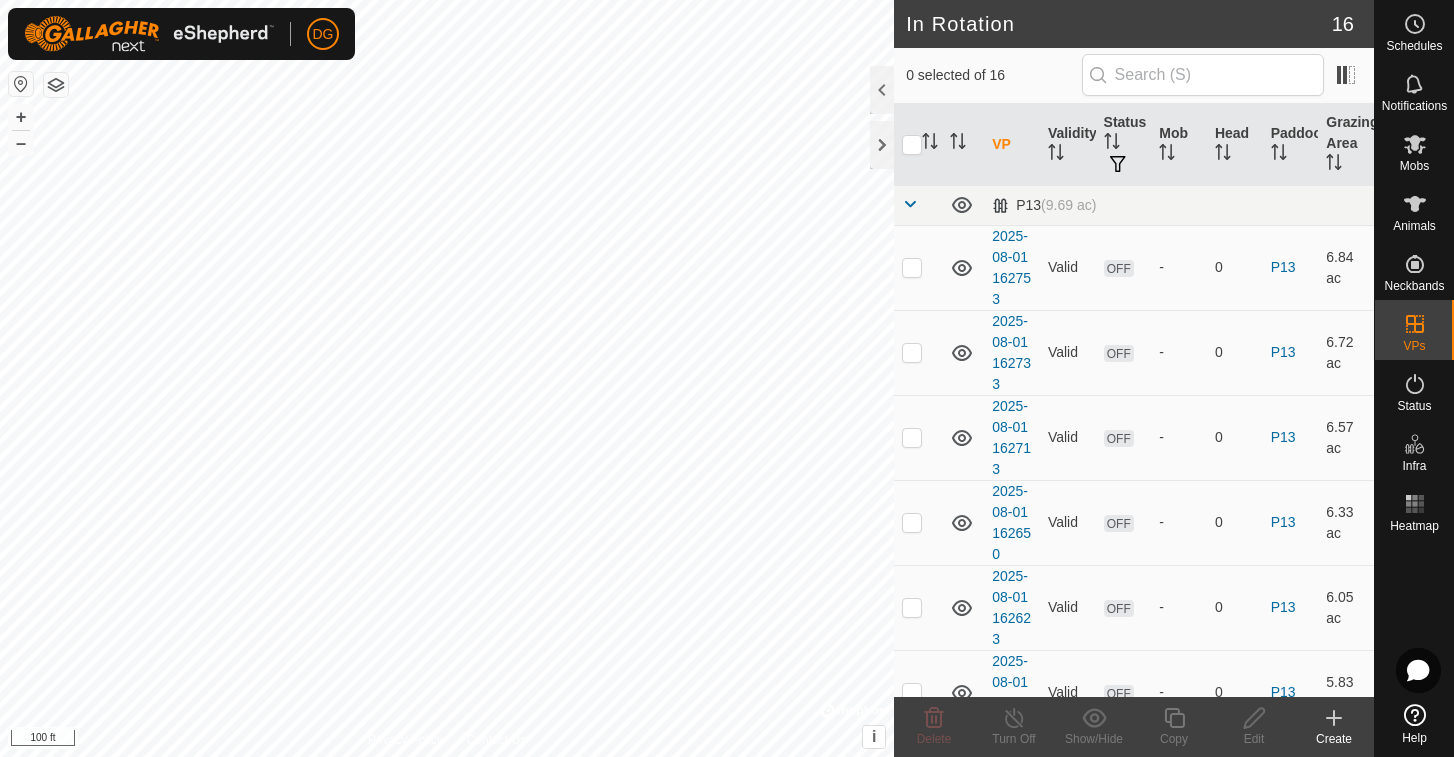 click 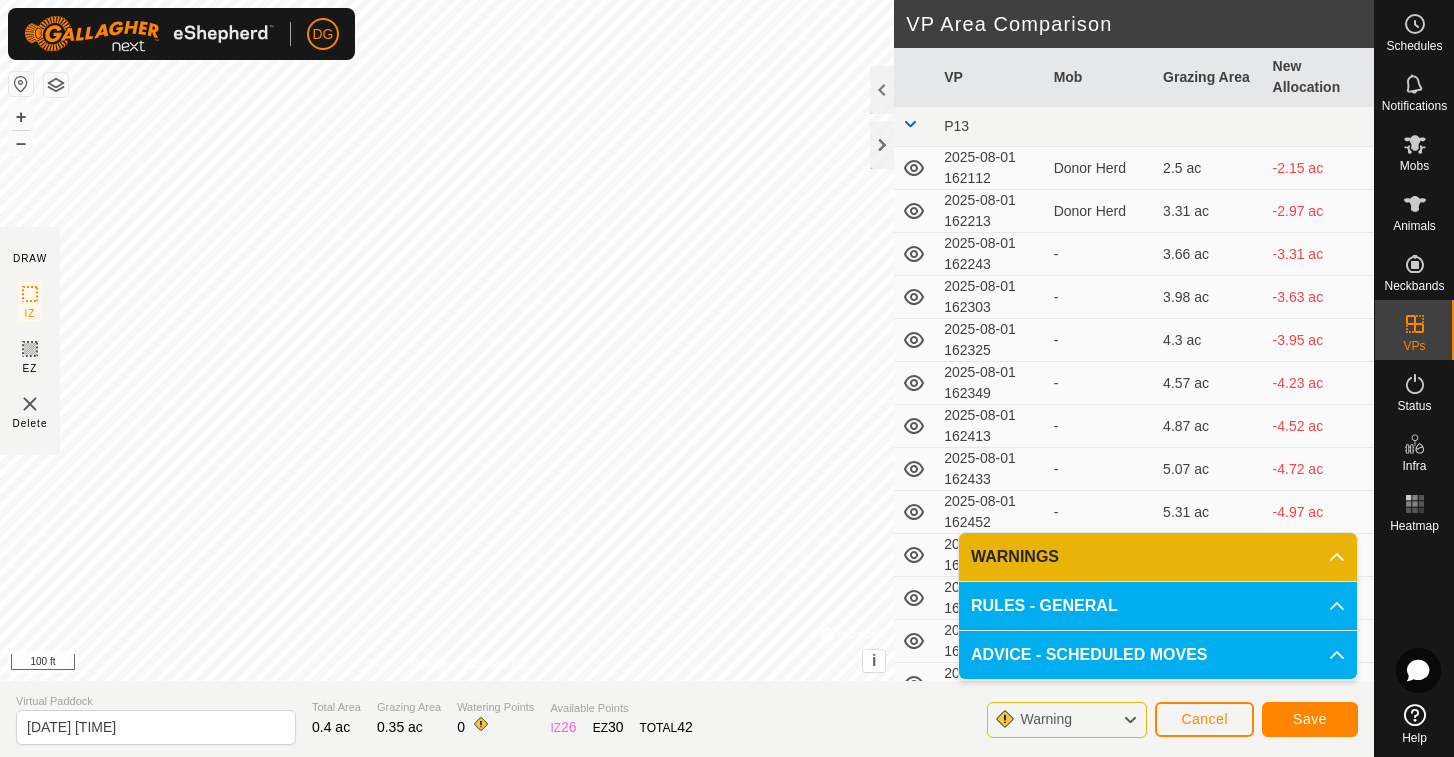 click on "Cancel" 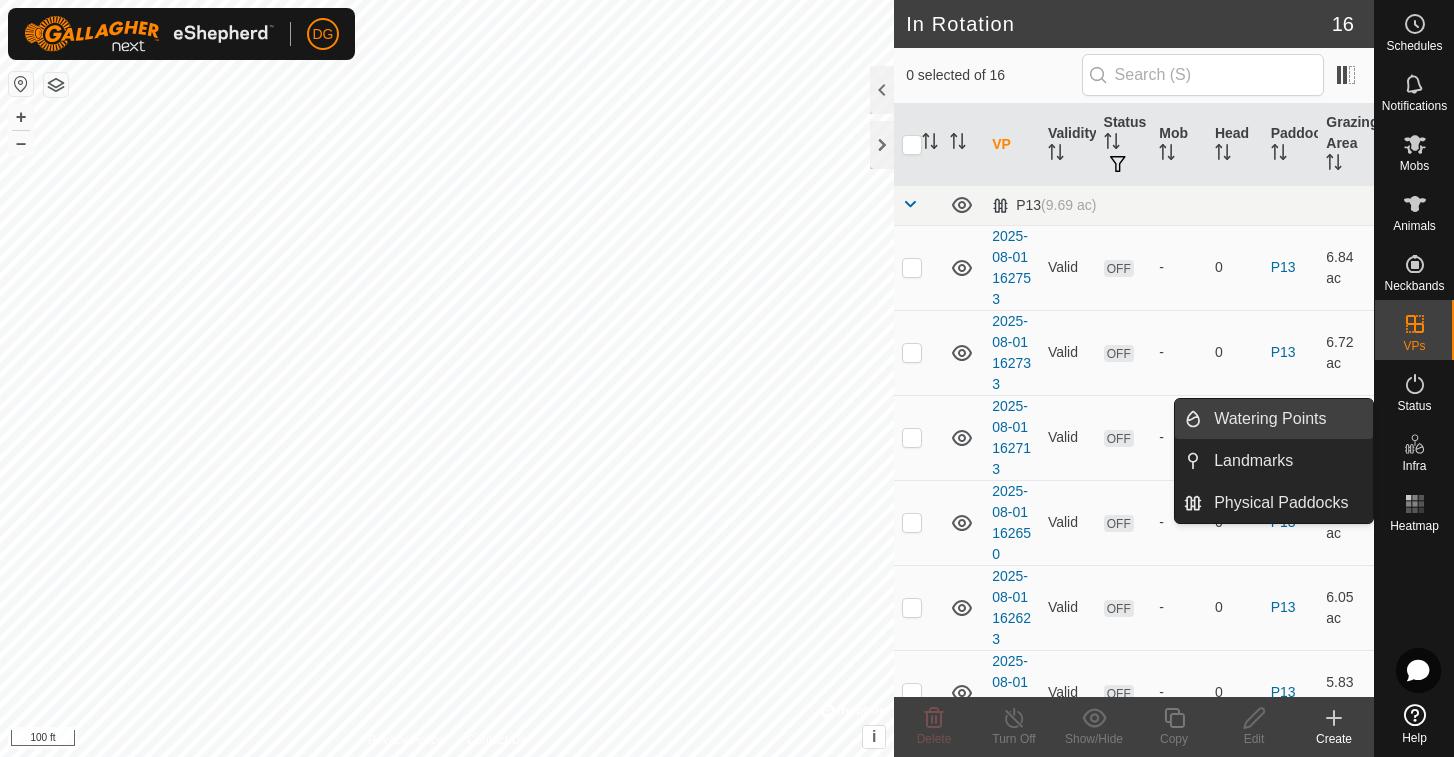 click on "Watering Points" at bounding box center [1287, 419] 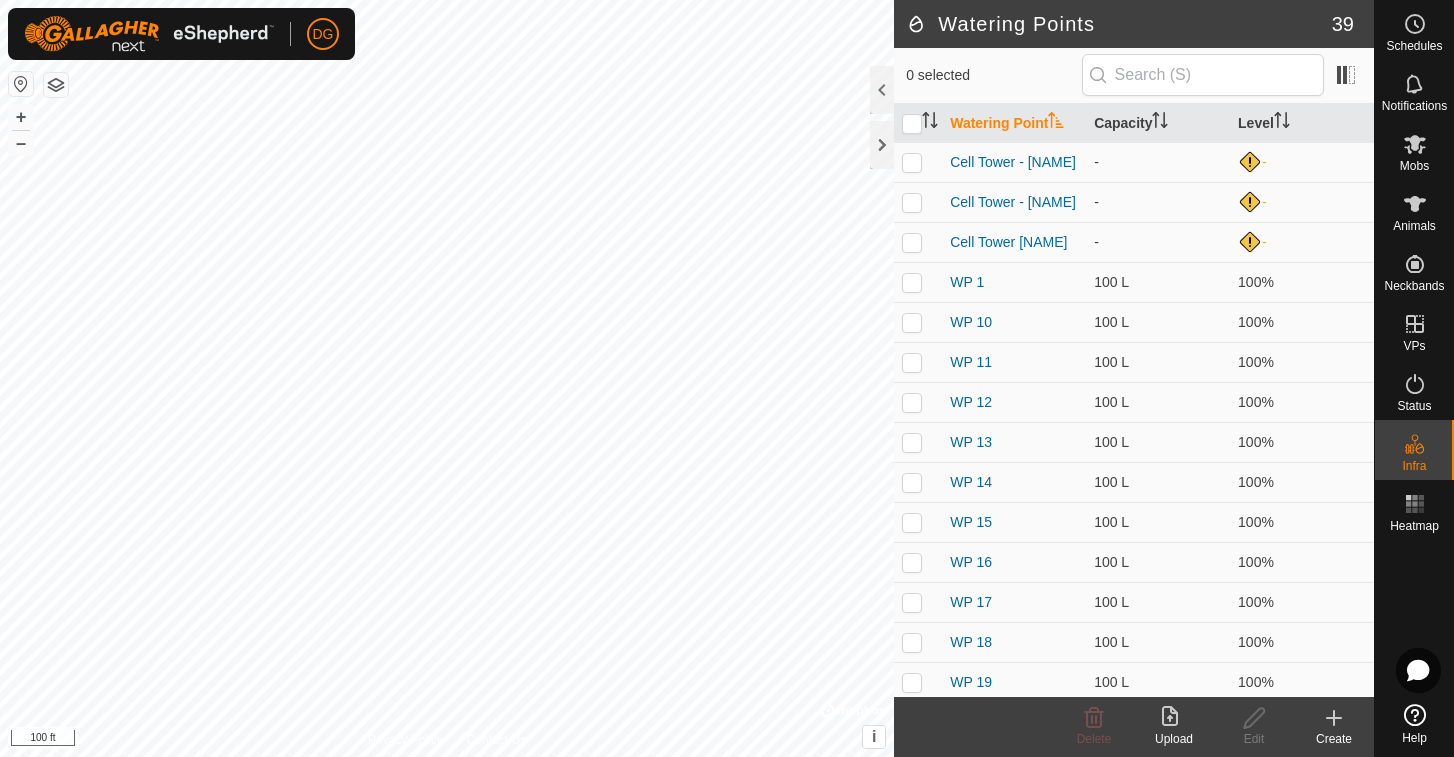click 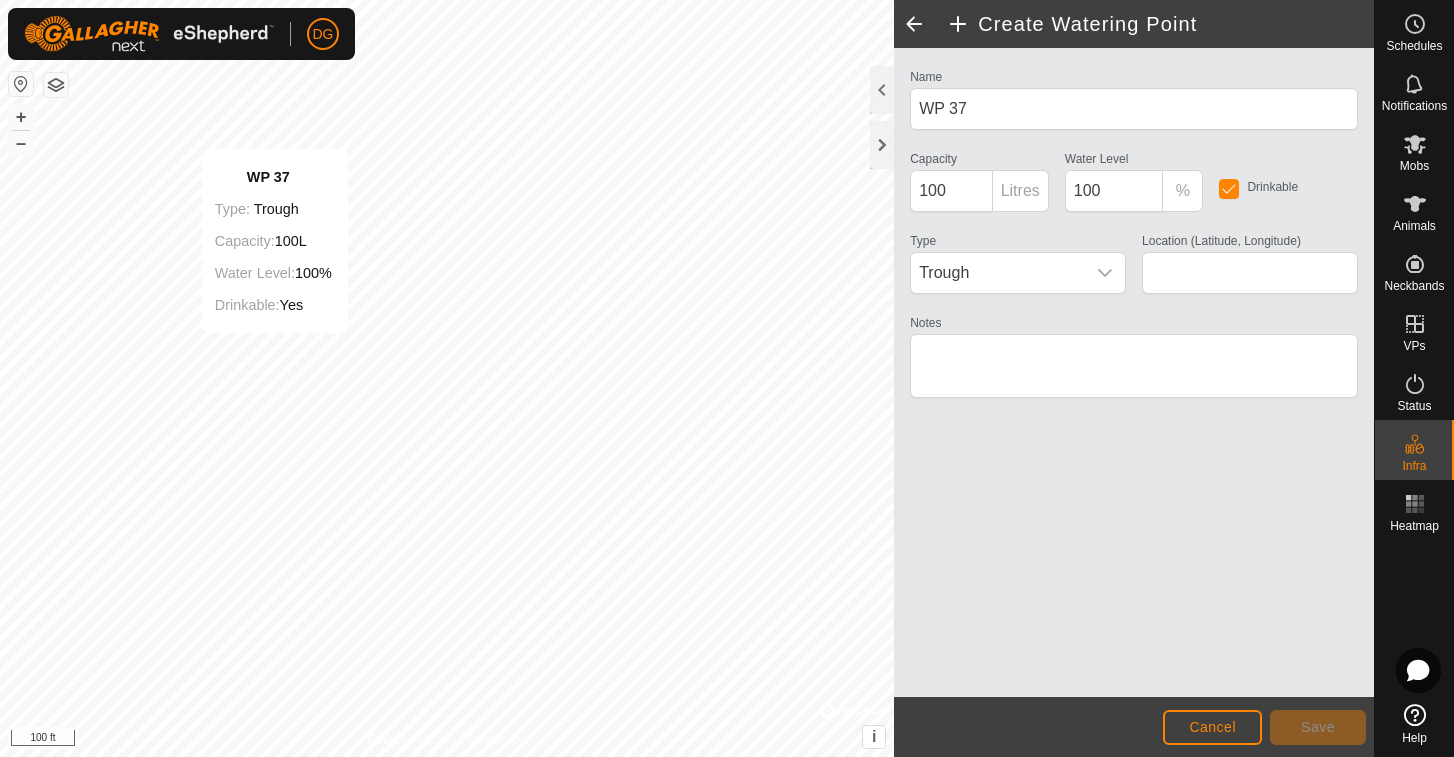 type on "36.513036, -81.007291" 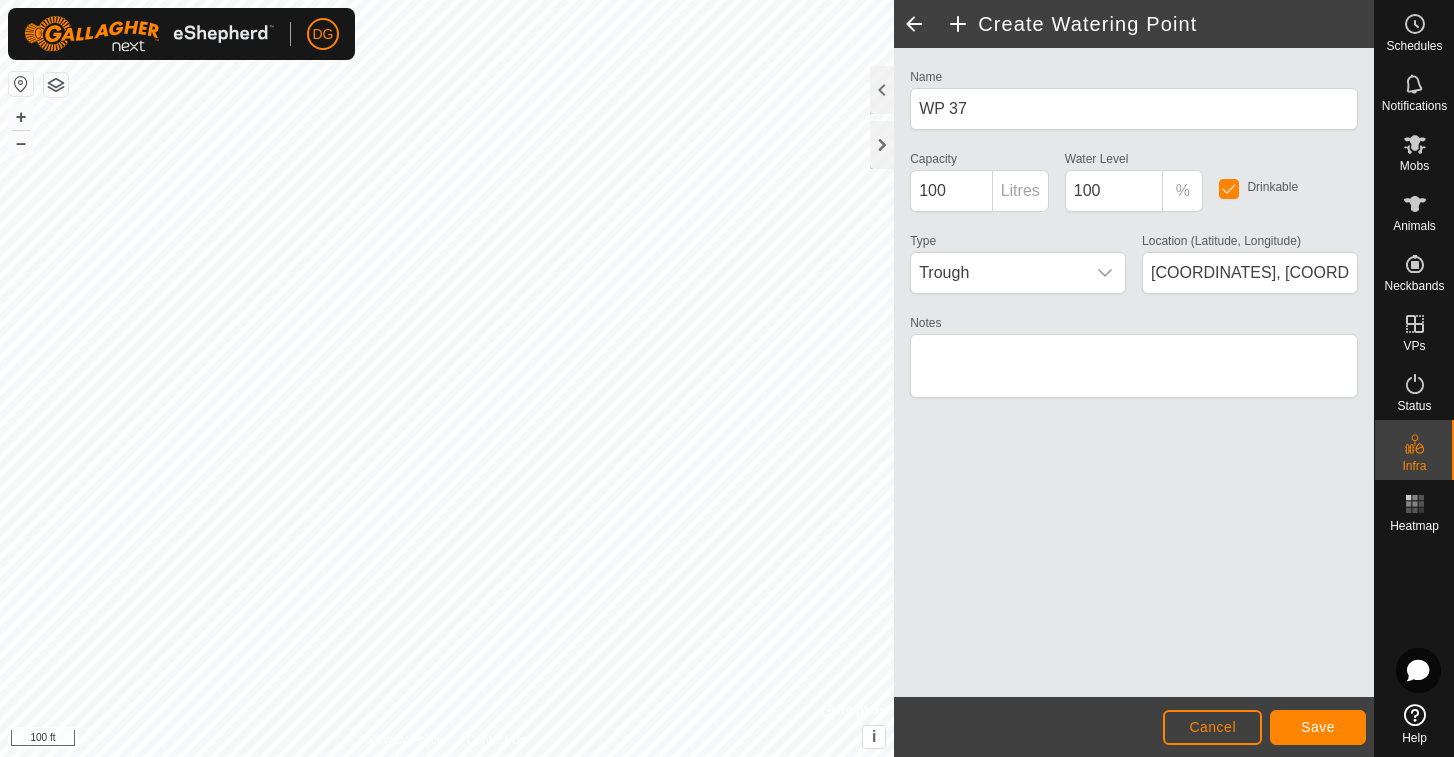 click on "Save" 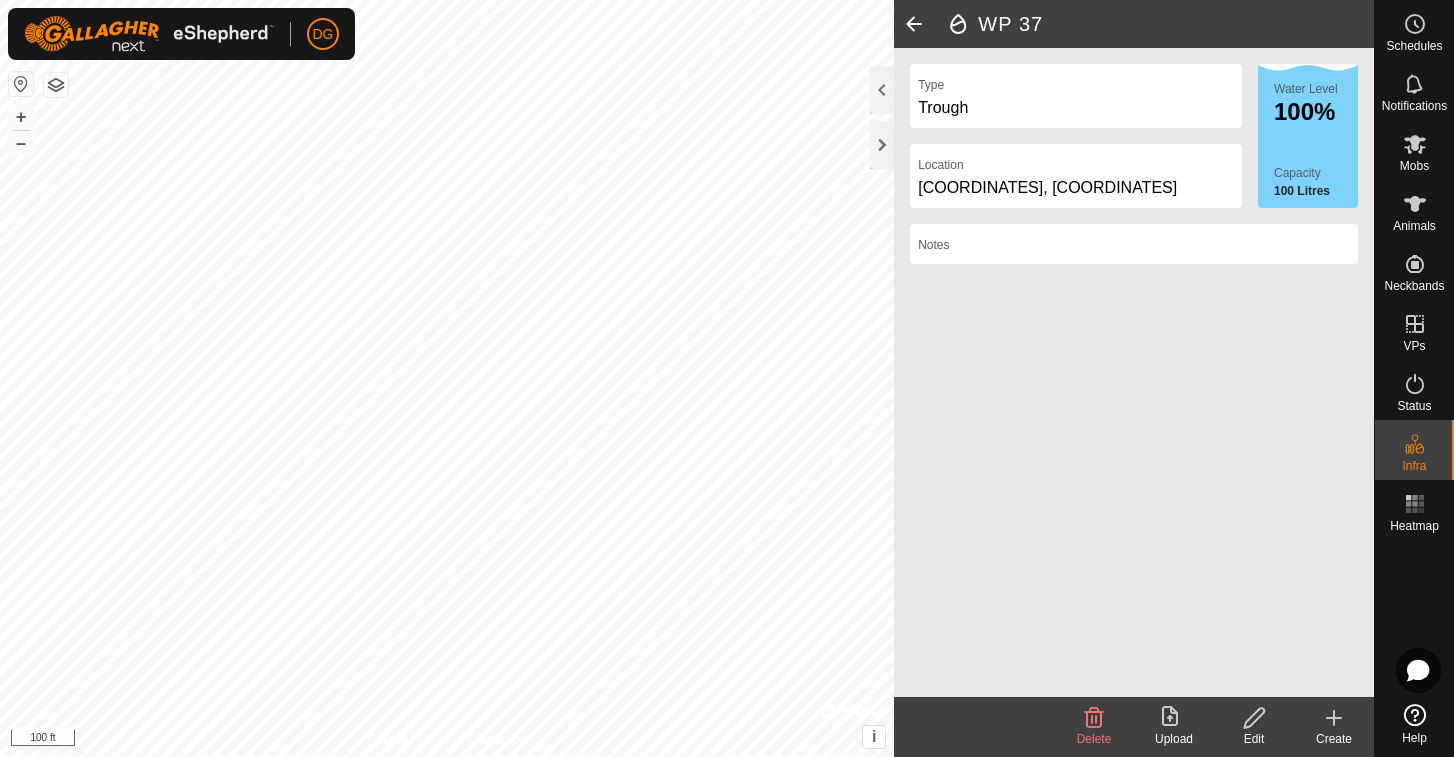 click 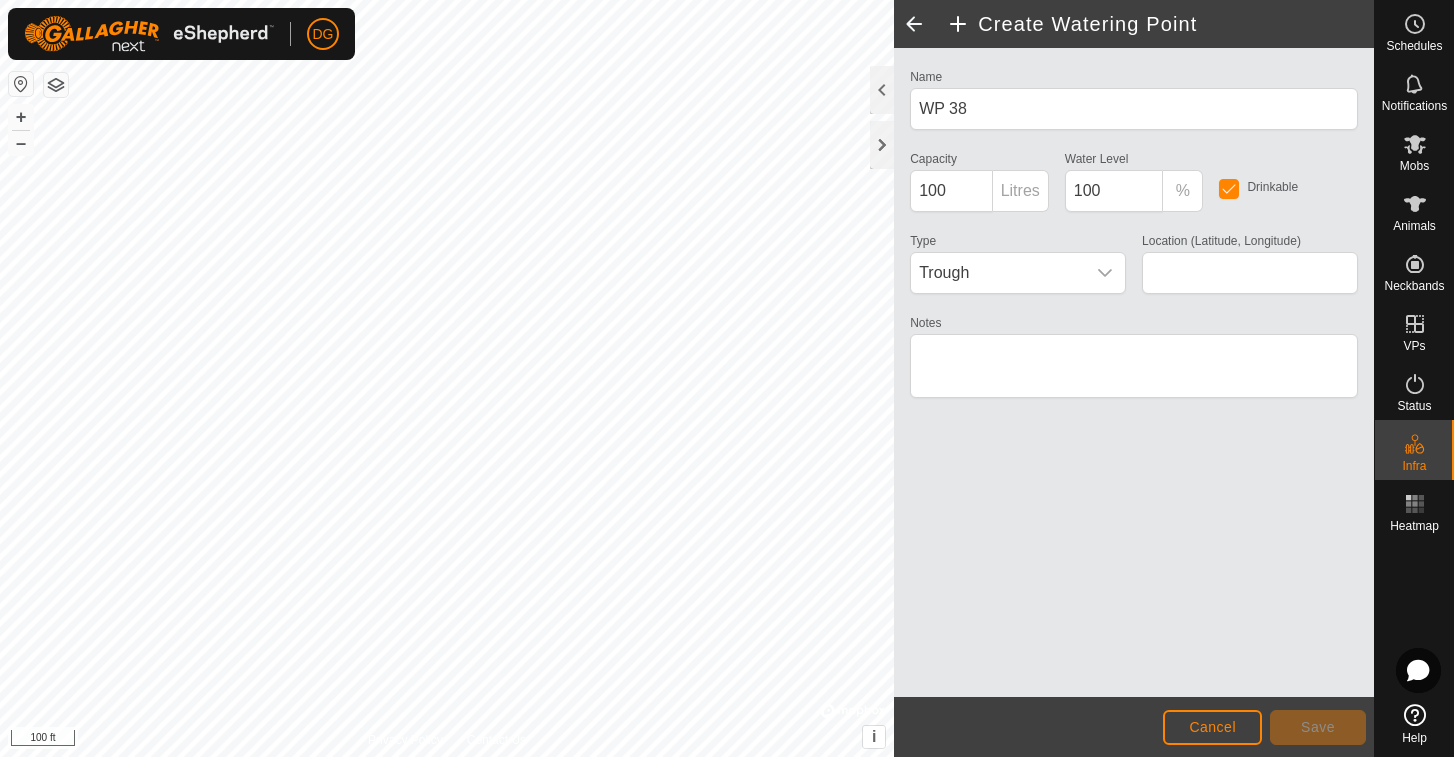 click on "Cancel" 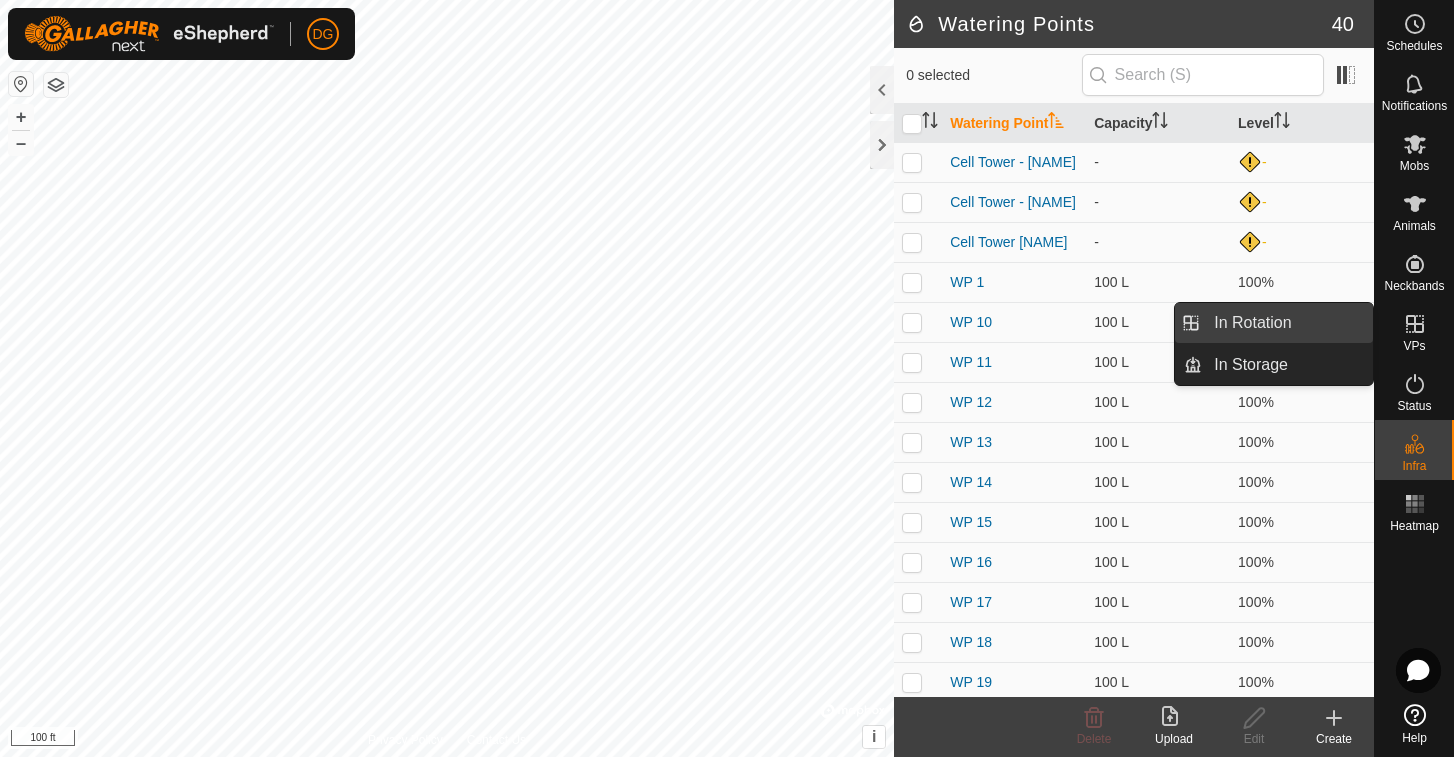click on "In Rotation" at bounding box center (1287, 323) 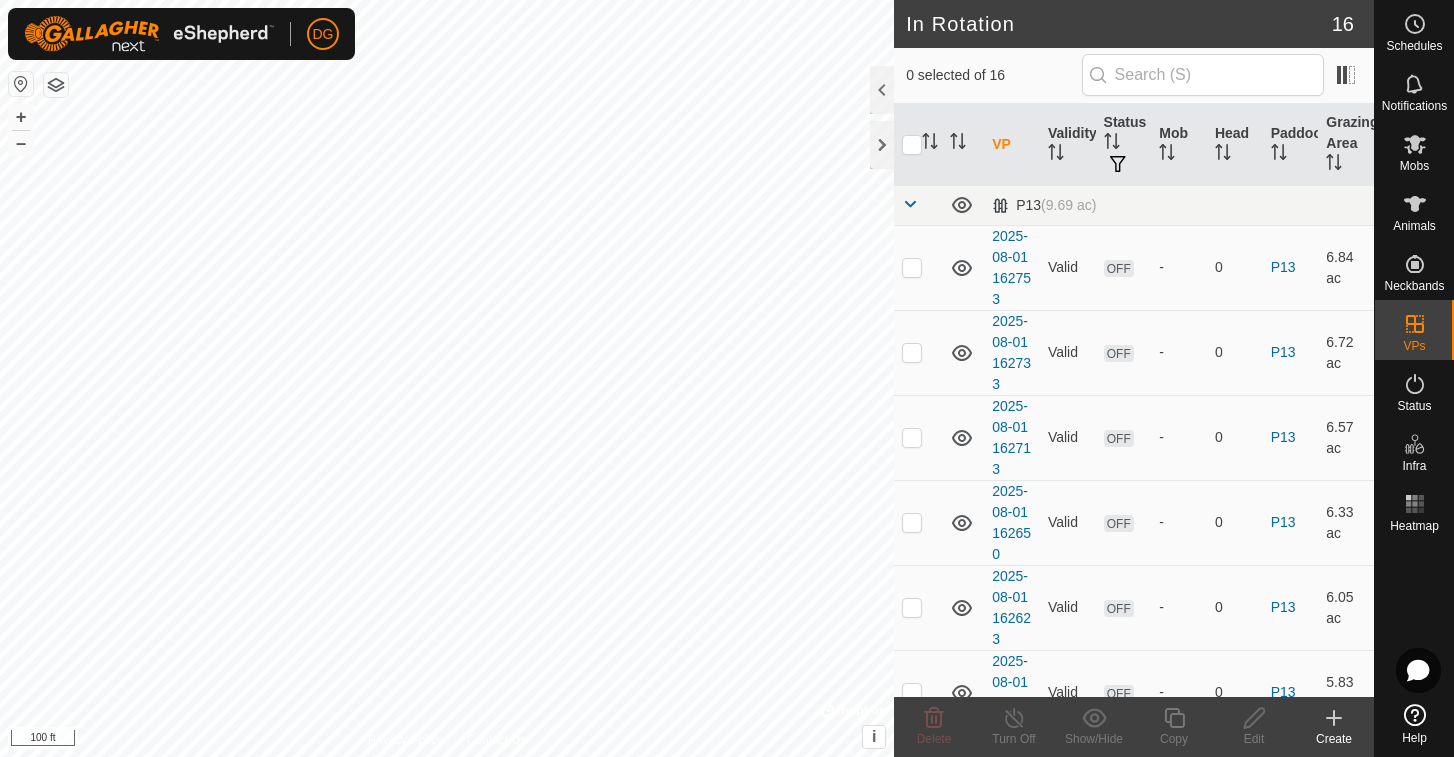 click 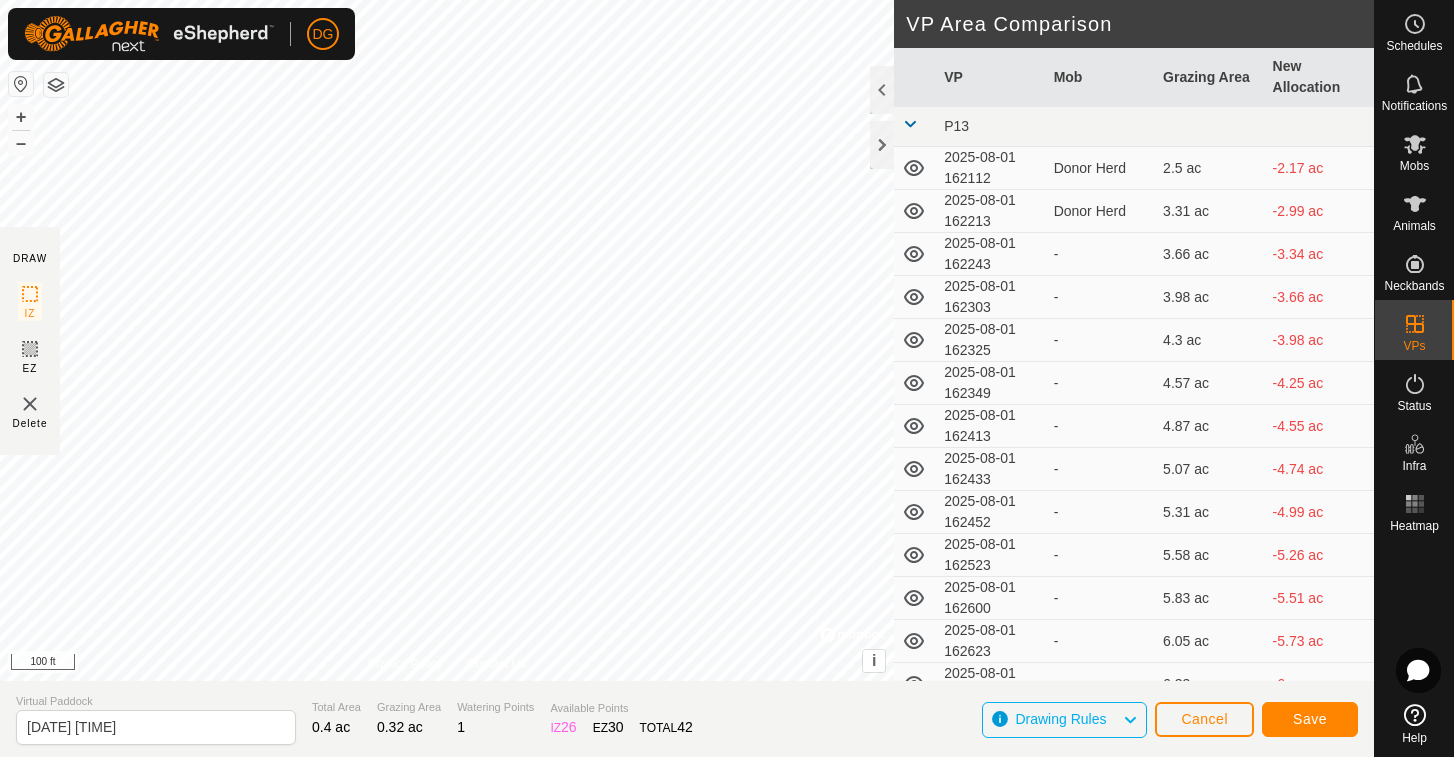 click on "Save" 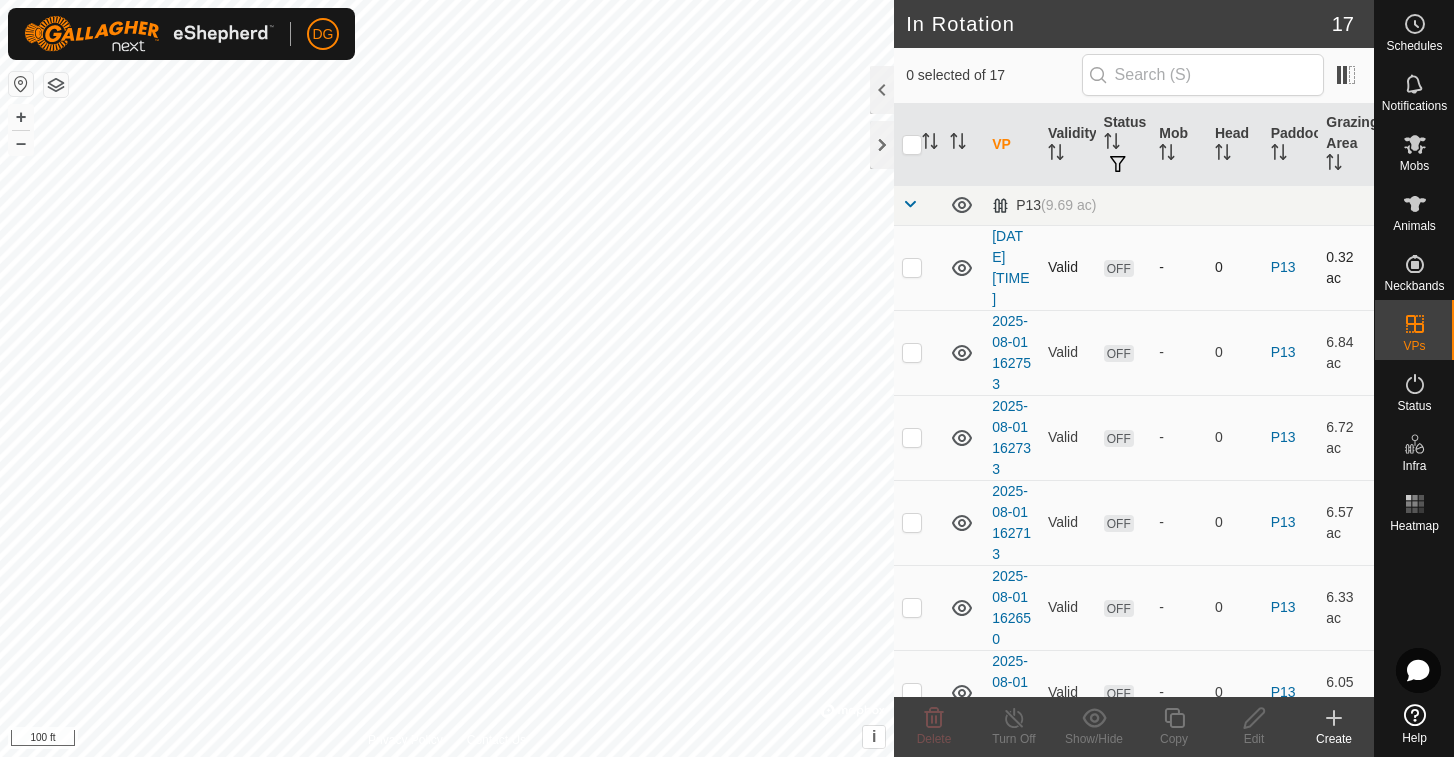 click at bounding box center (912, 267) 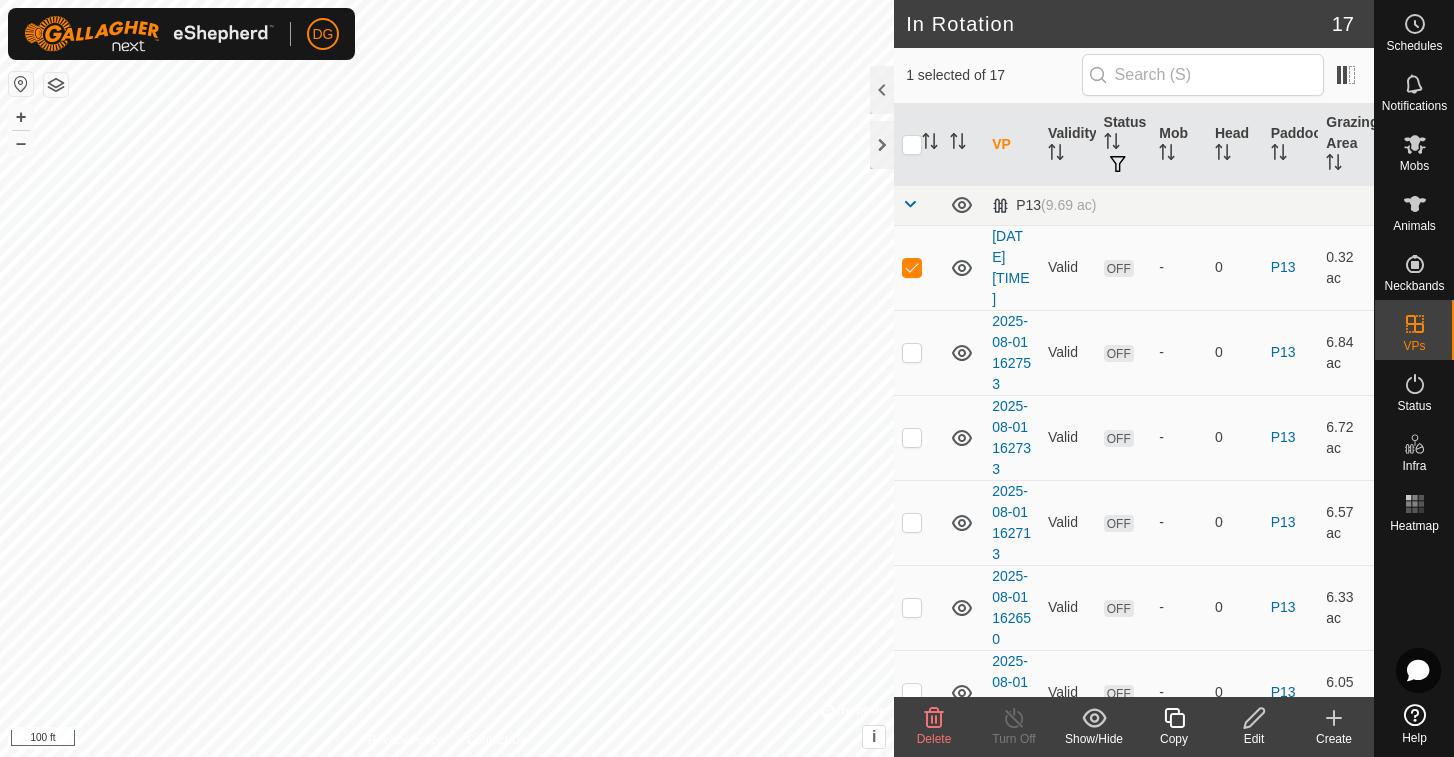 click 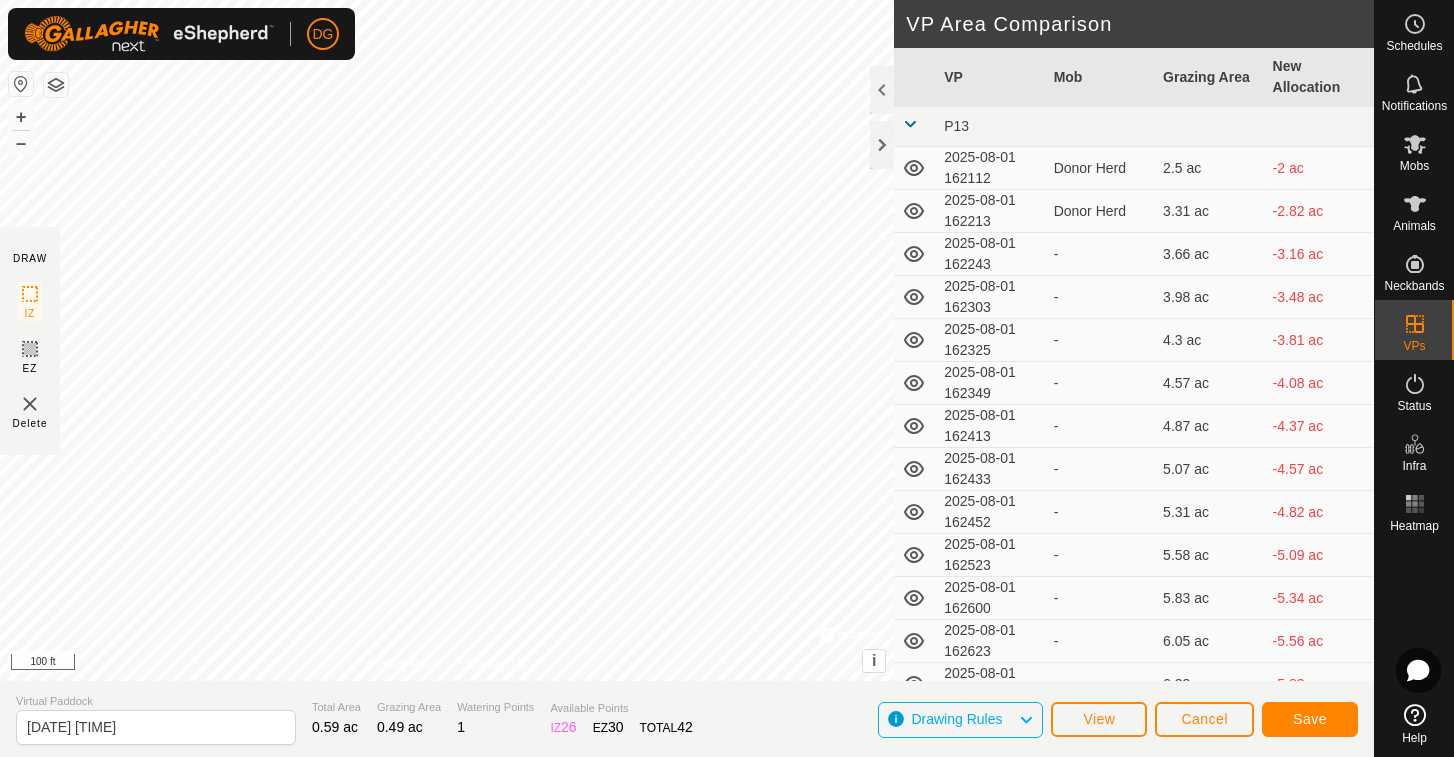 click on "Save" 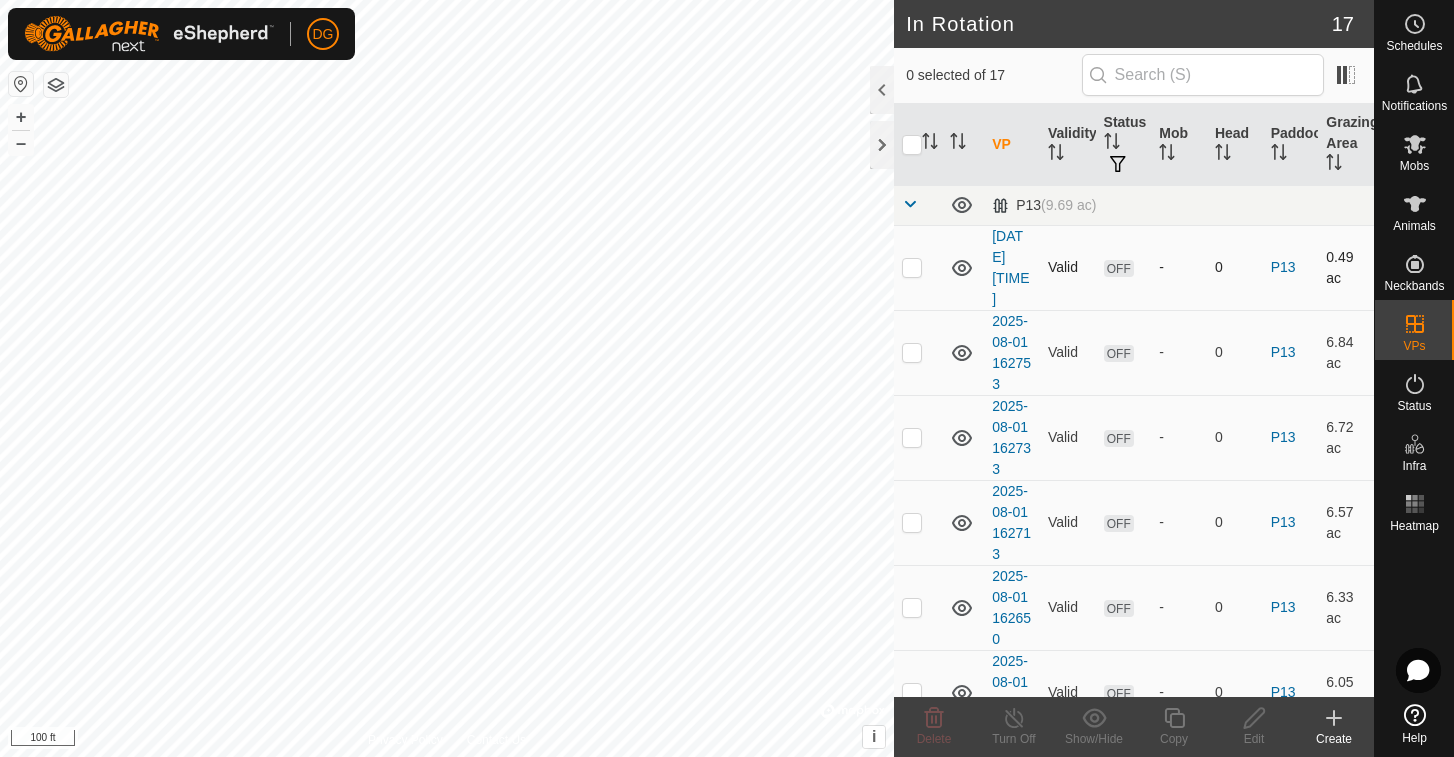 click at bounding box center (912, 267) 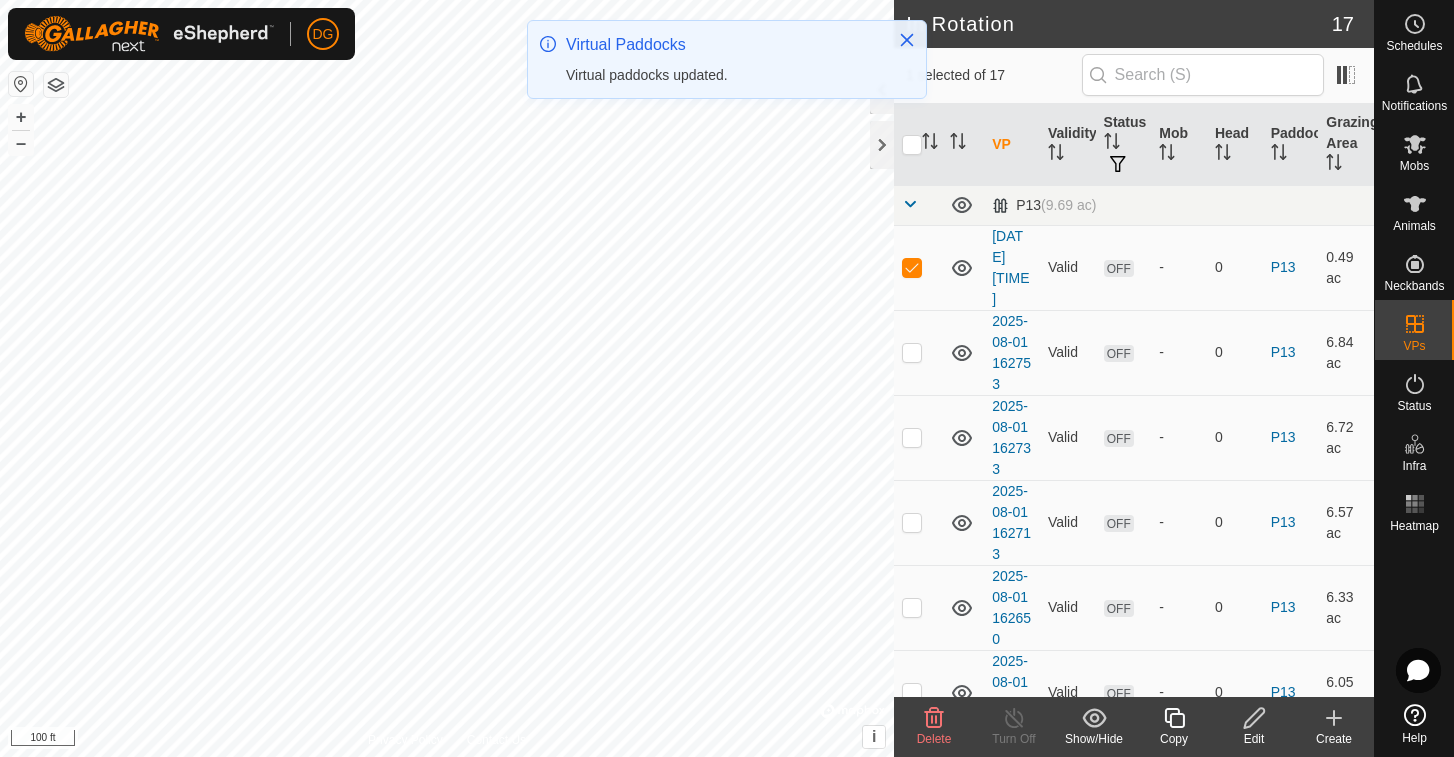 click 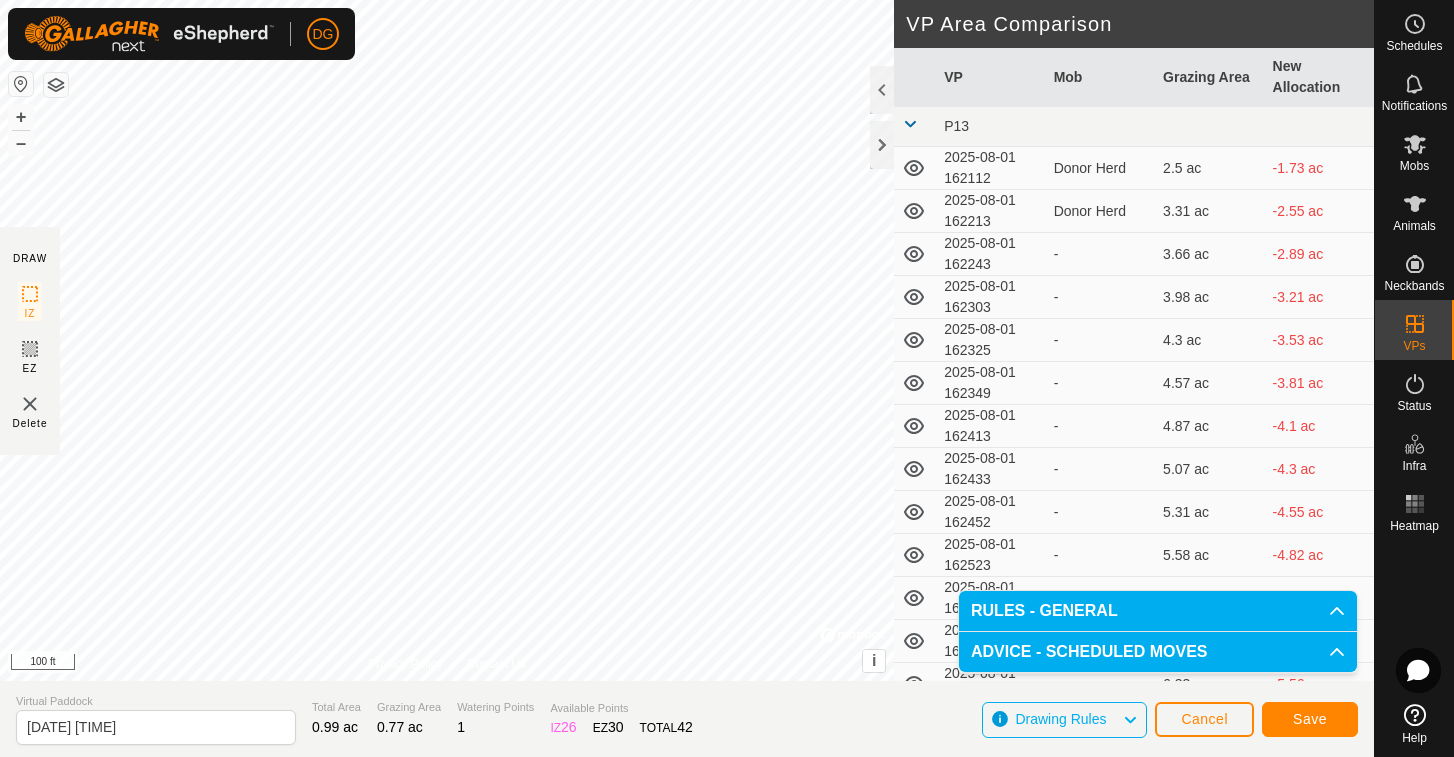click on "Save" 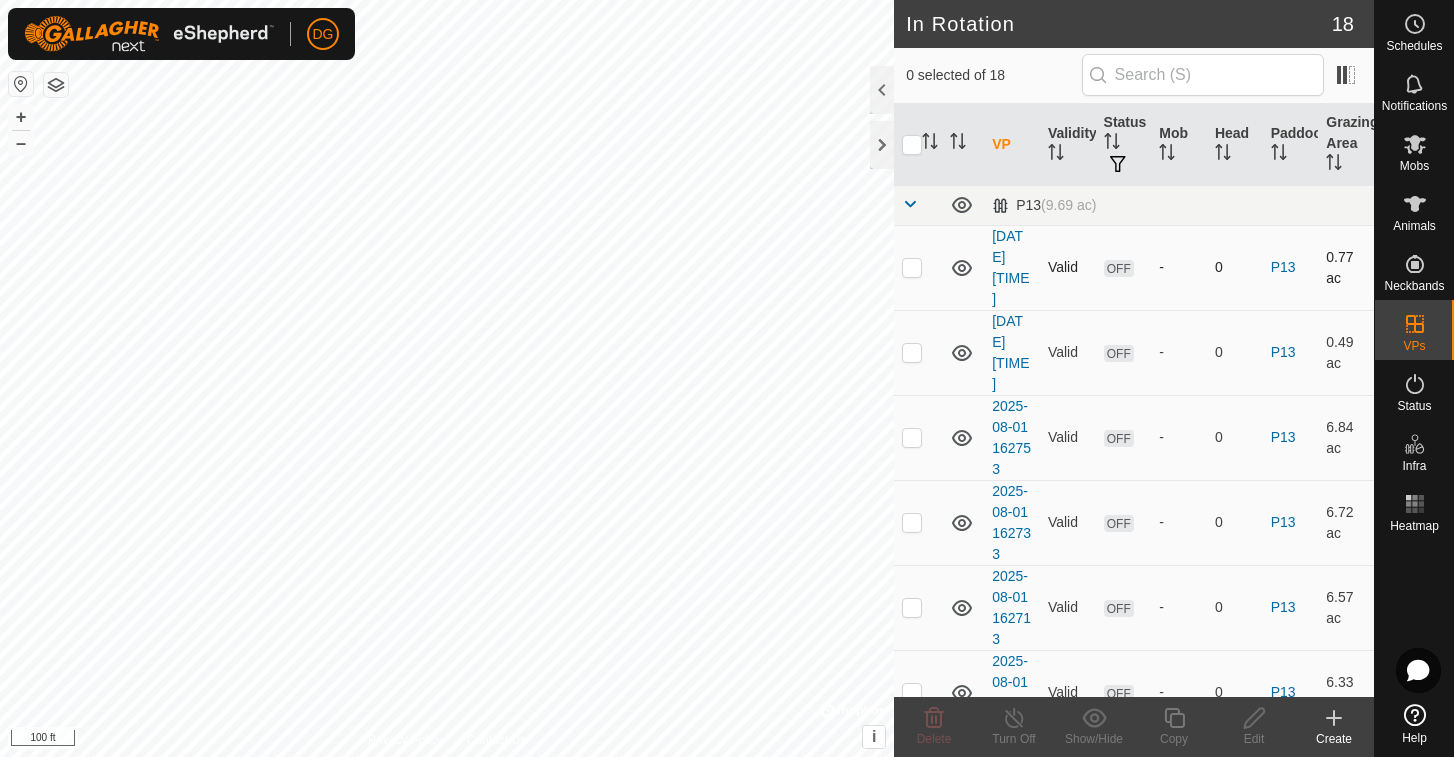 click at bounding box center (912, 267) 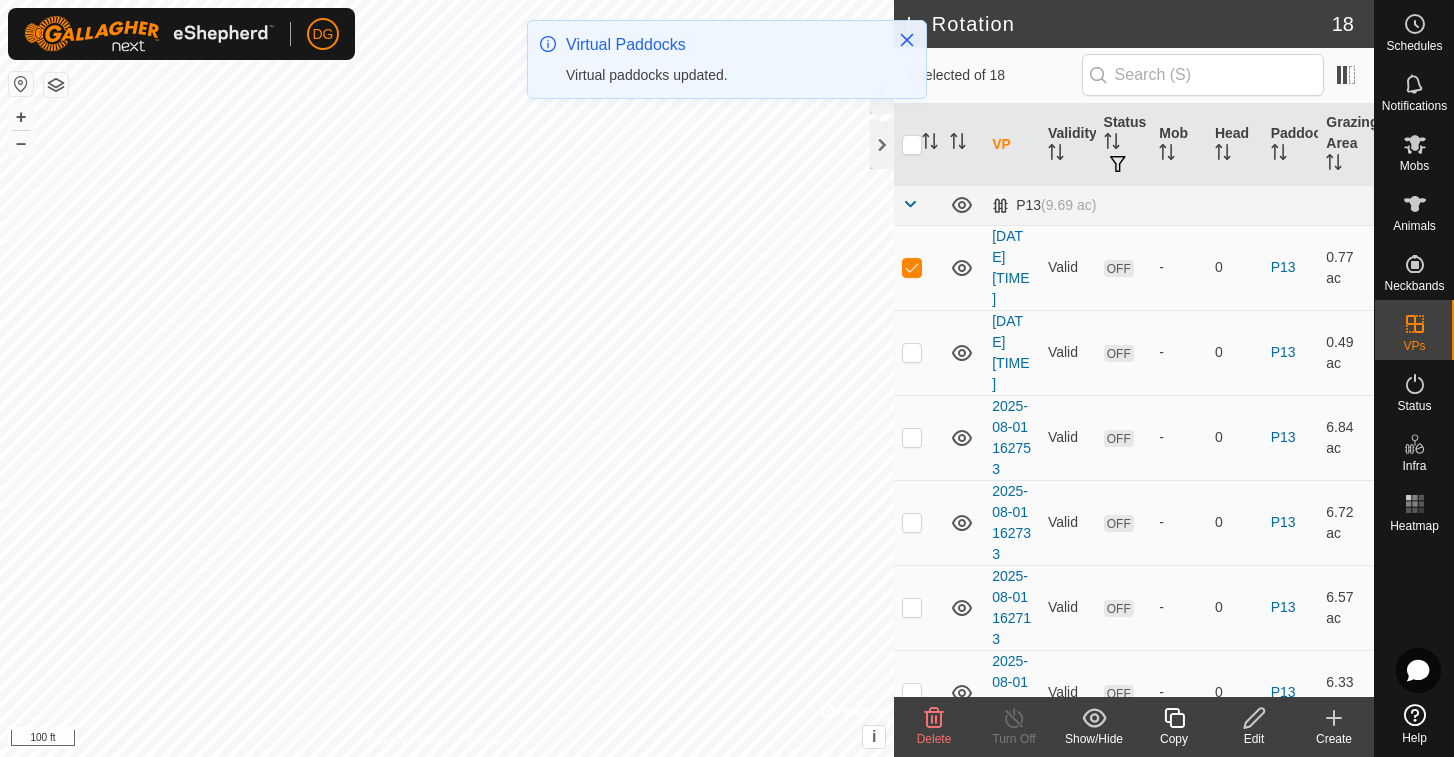 click 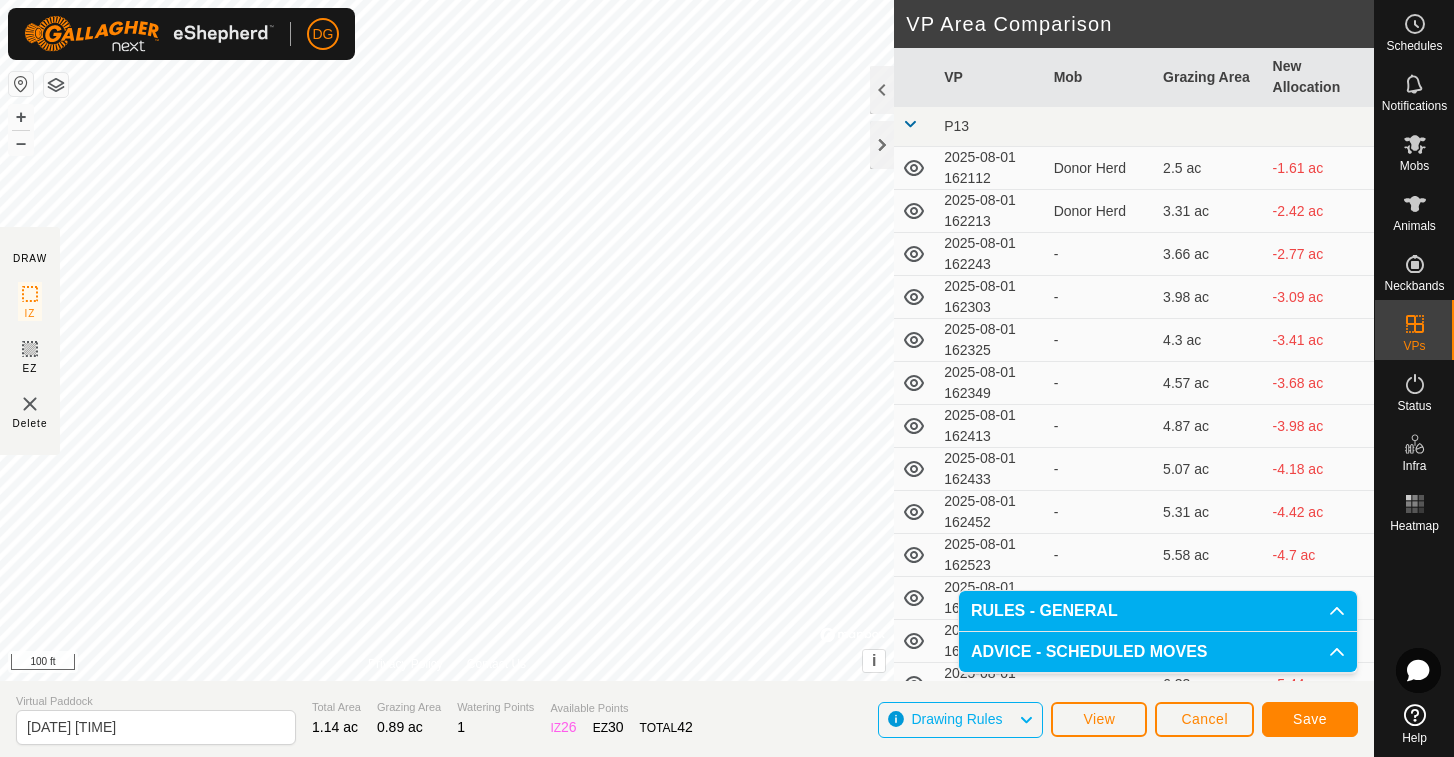 click on "Save" 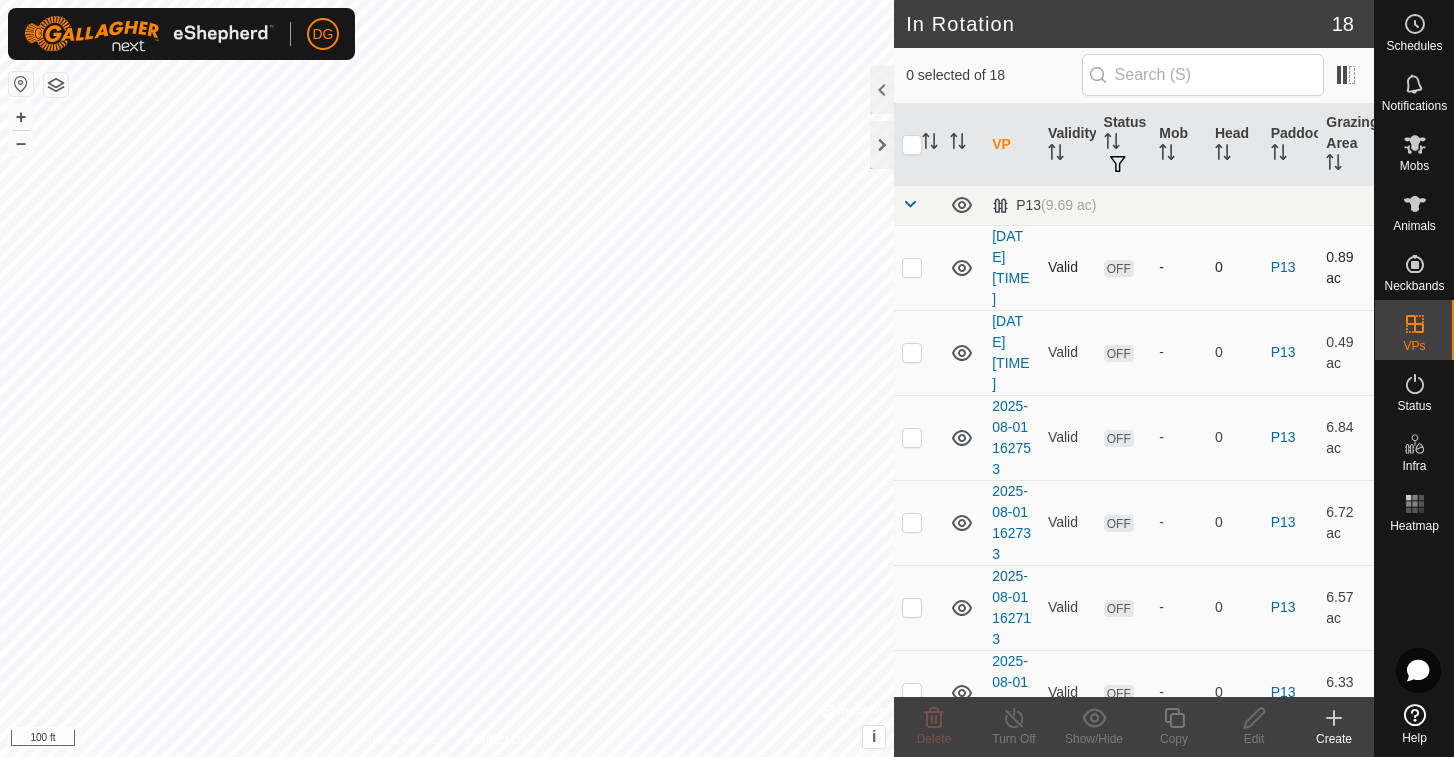 click at bounding box center (912, 267) 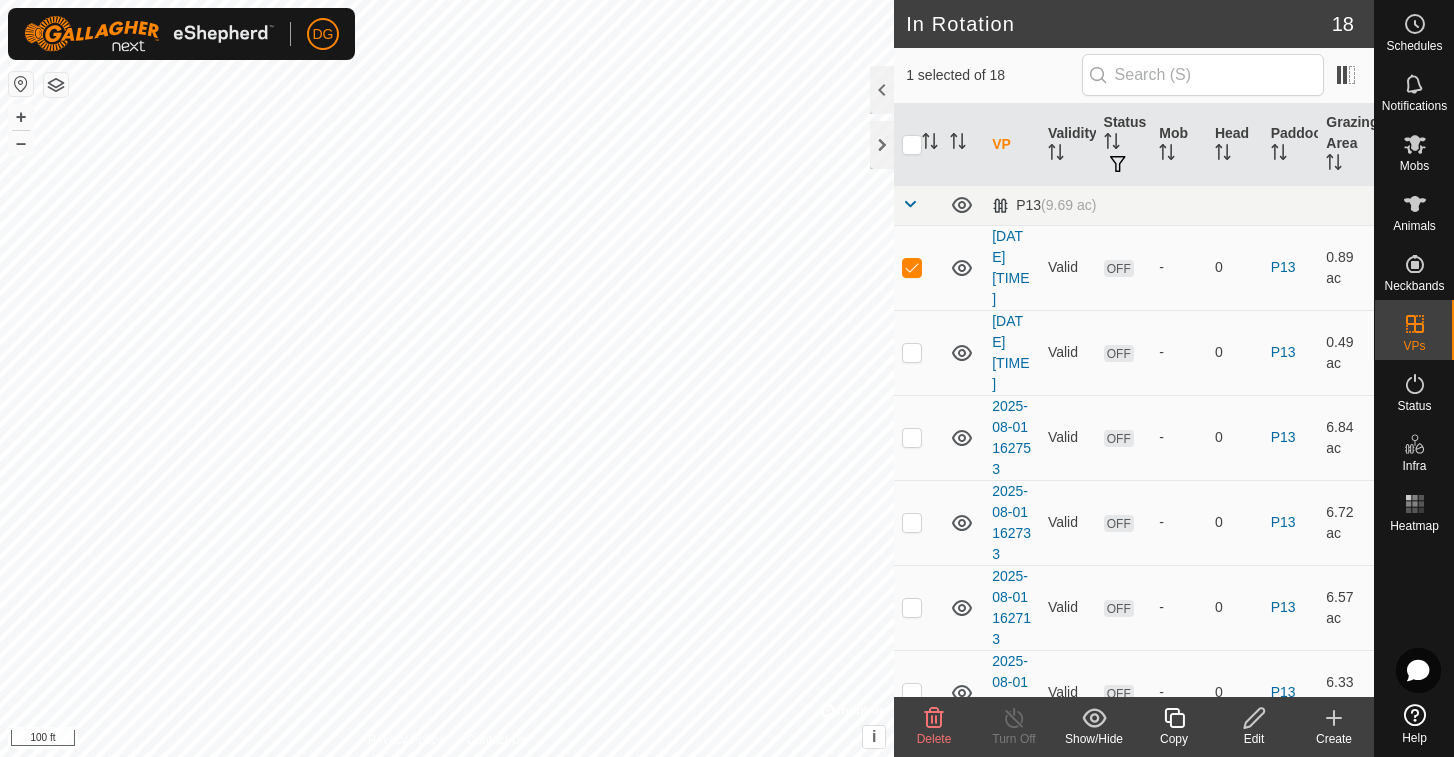 click 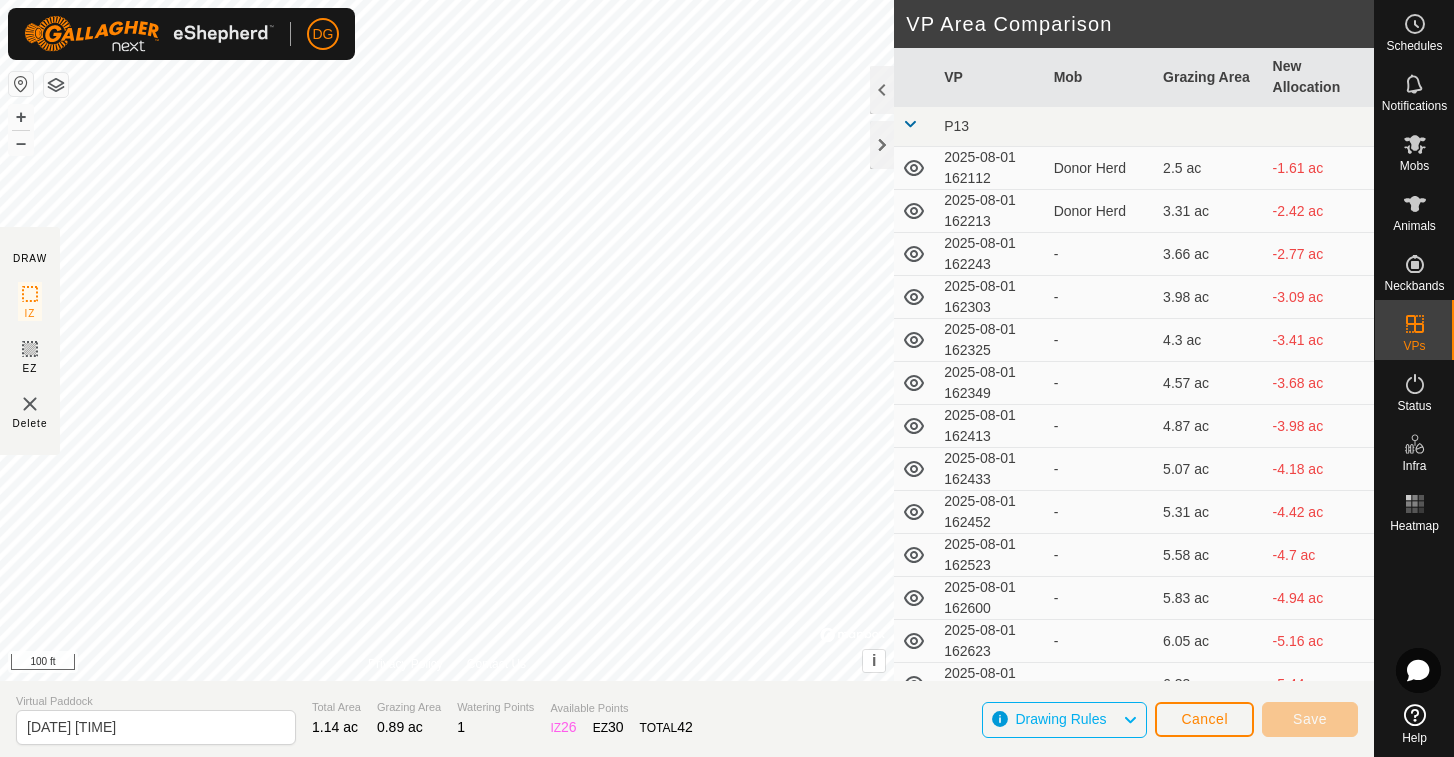 type on "[DATE] [TIME]" 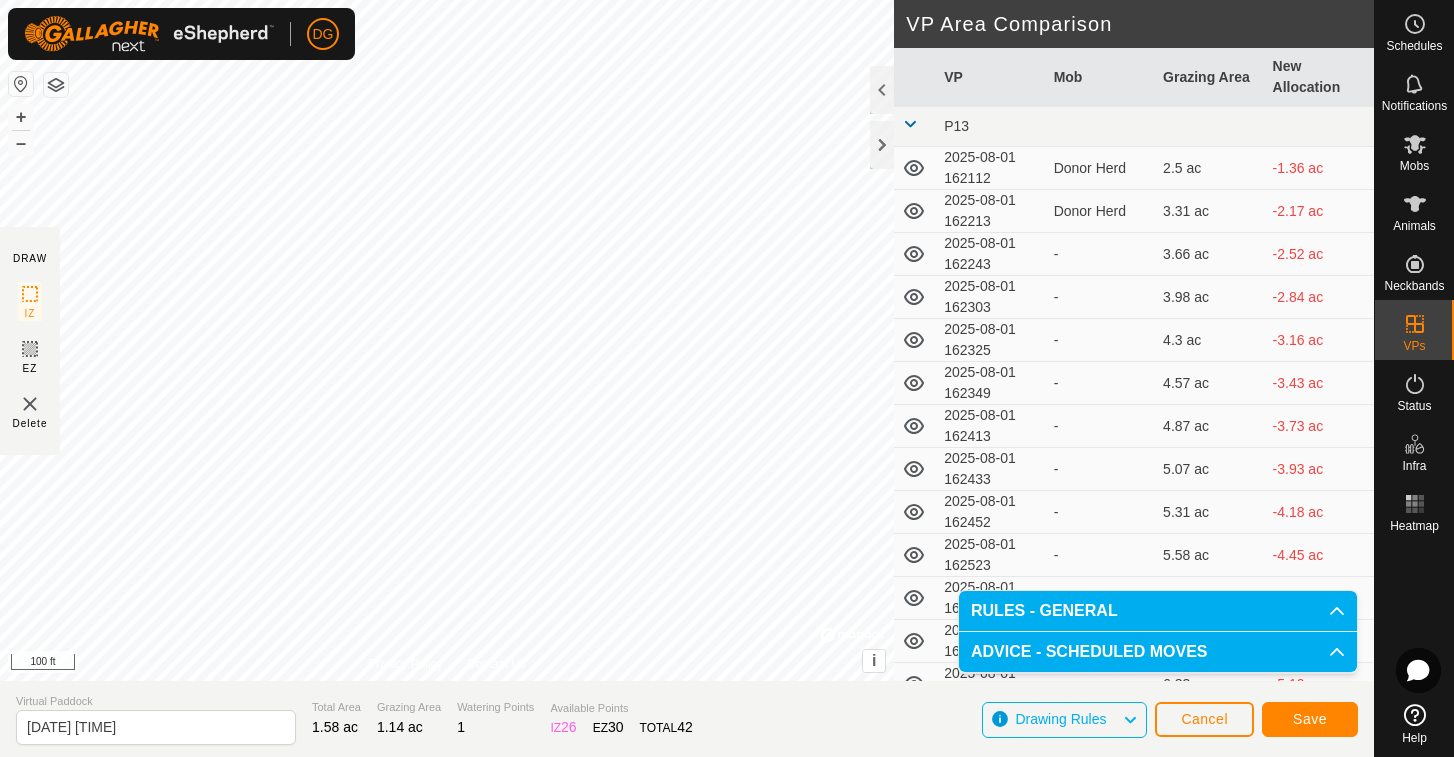 click on "Save" 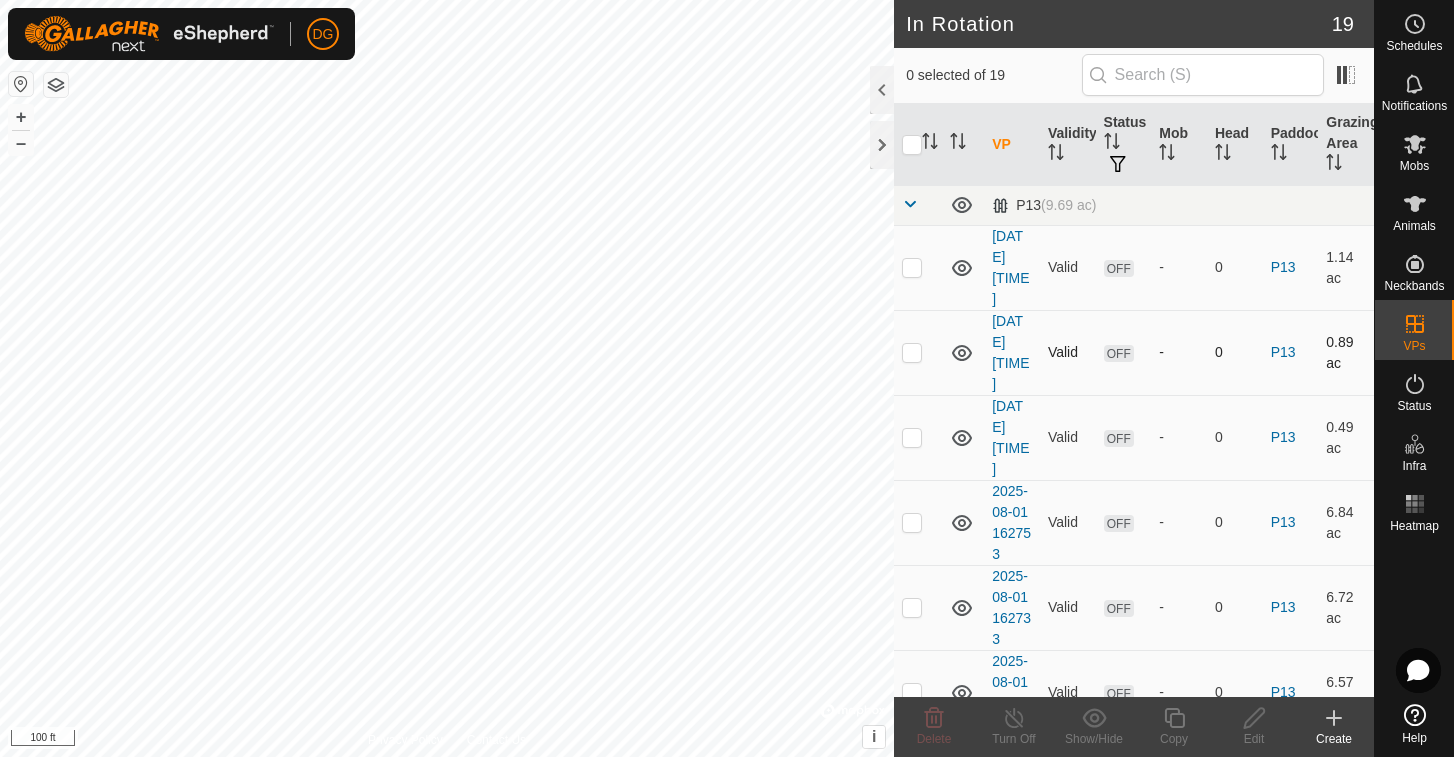 click at bounding box center [912, 352] 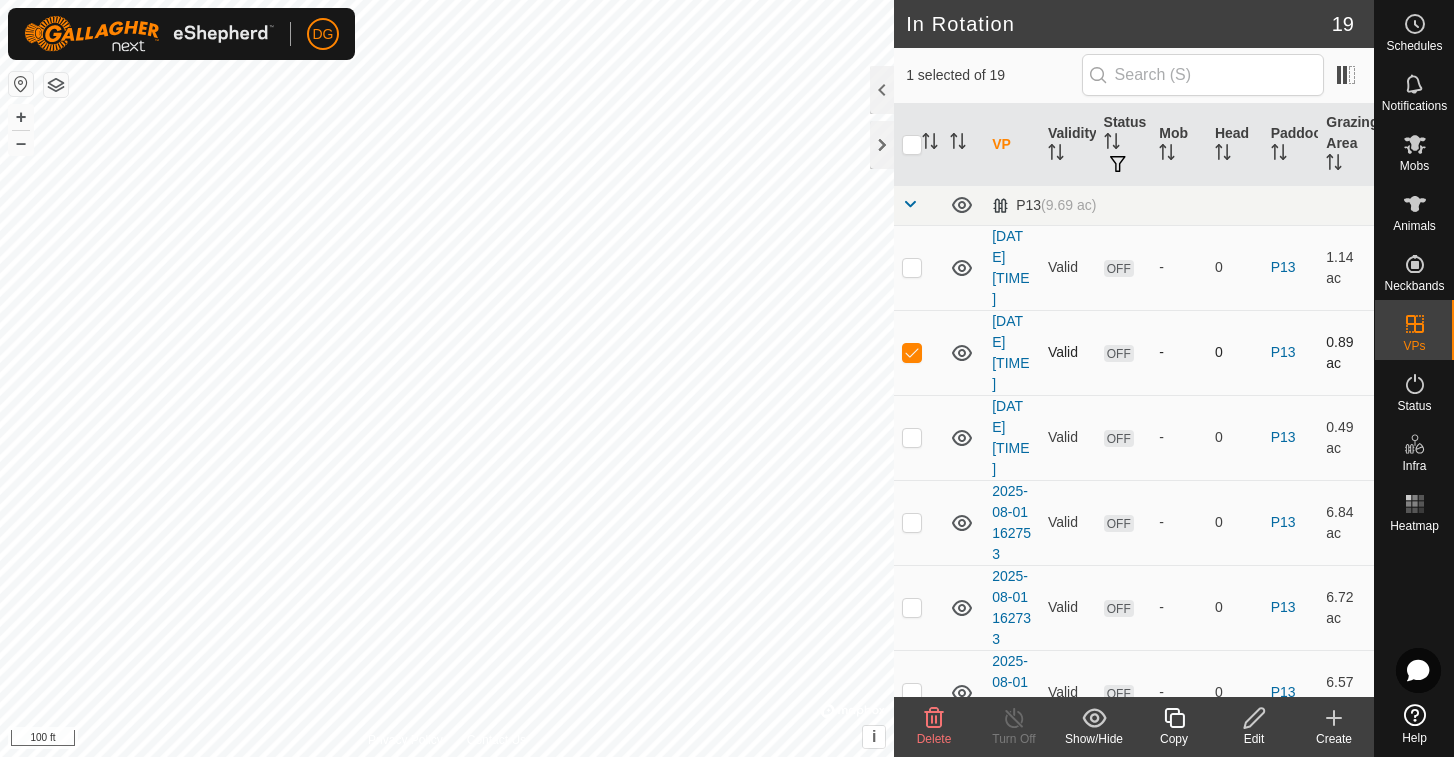 click at bounding box center (912, 352) 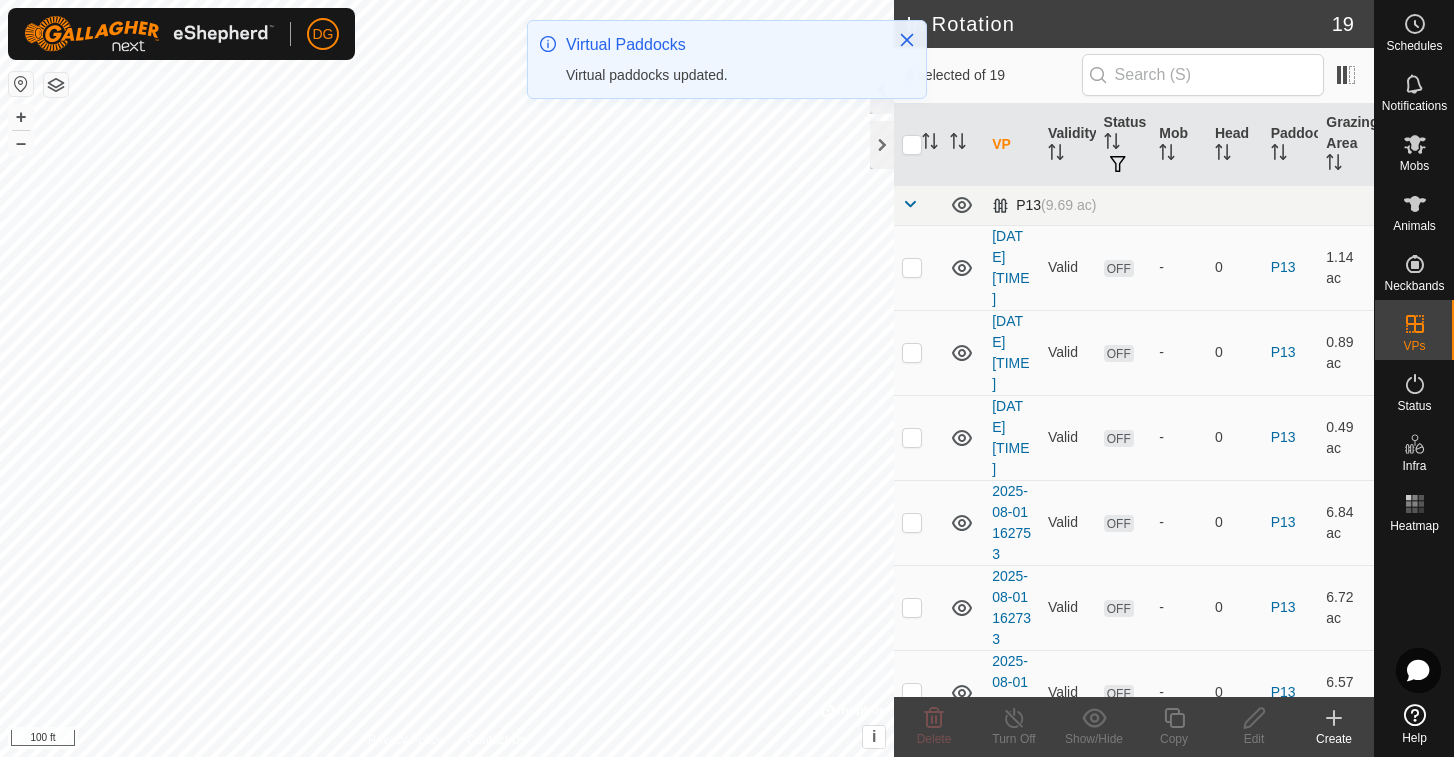click at bounding box center (910, 204) 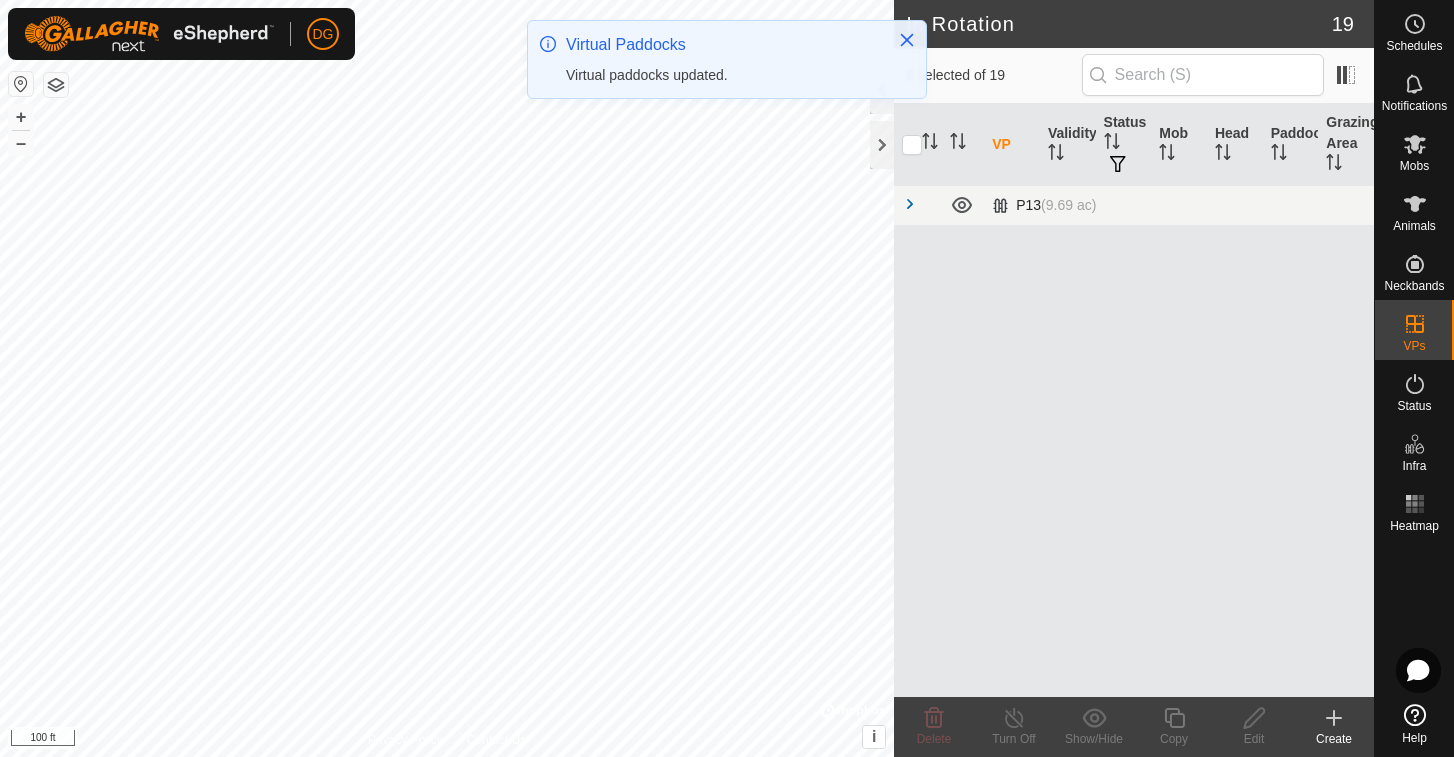 click at bounding box center (910, 204) 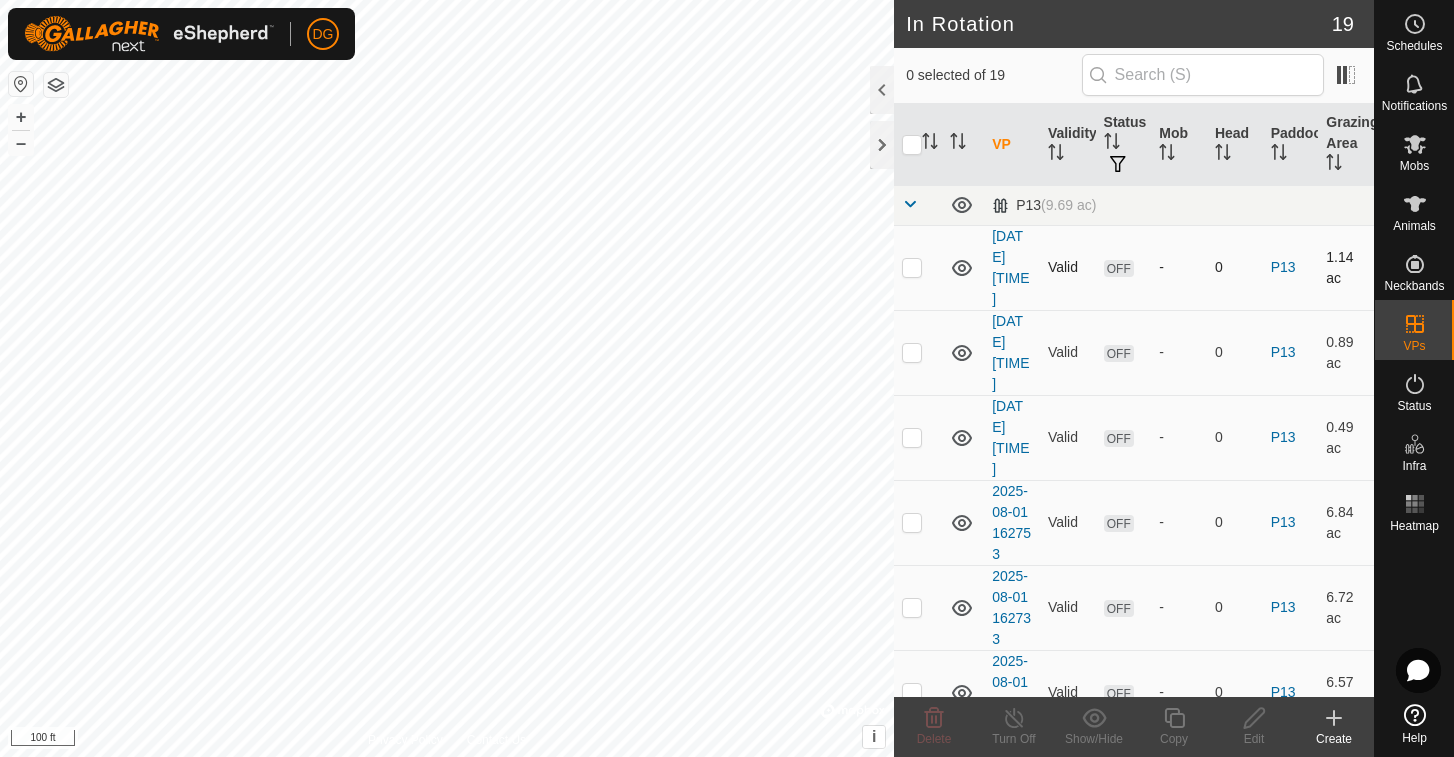click at bounding box center (912, 267) 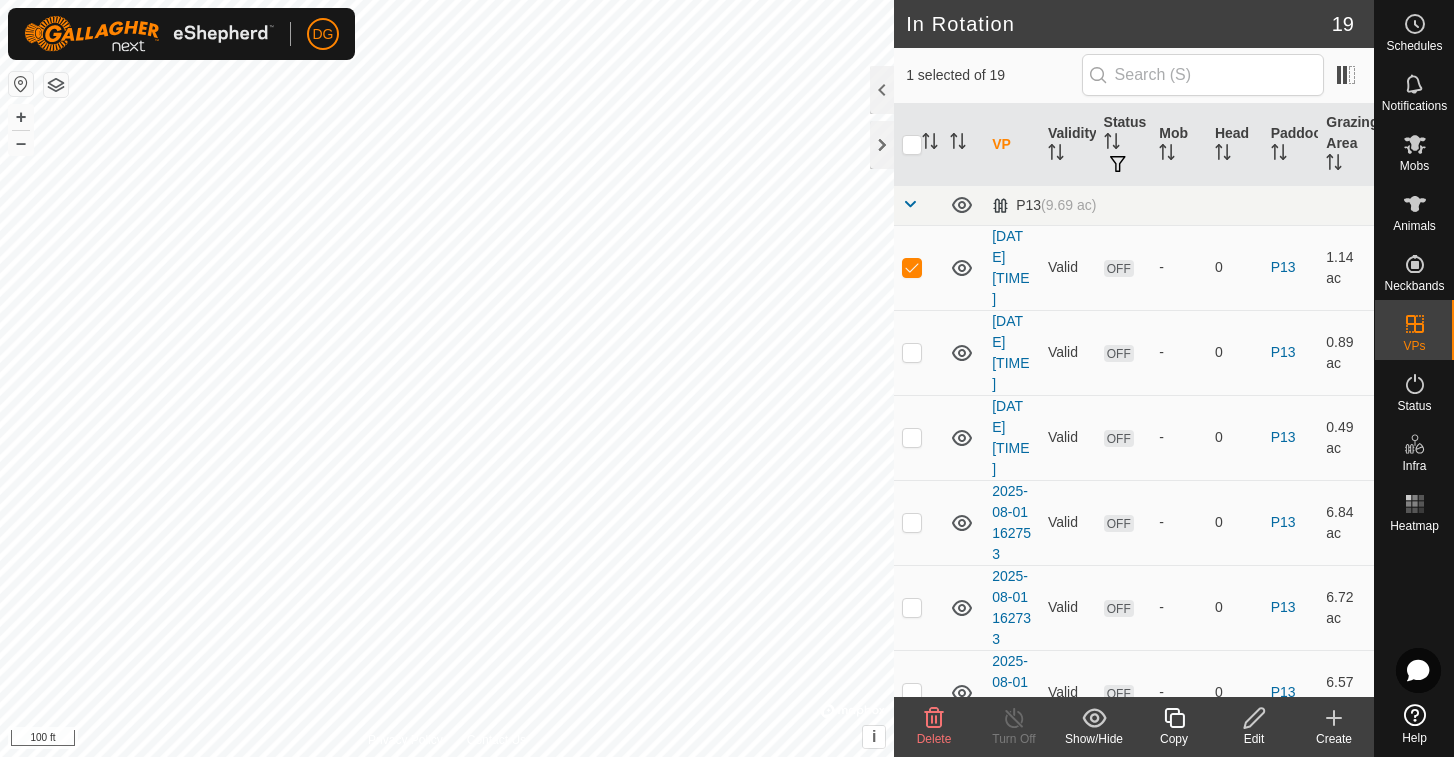 click 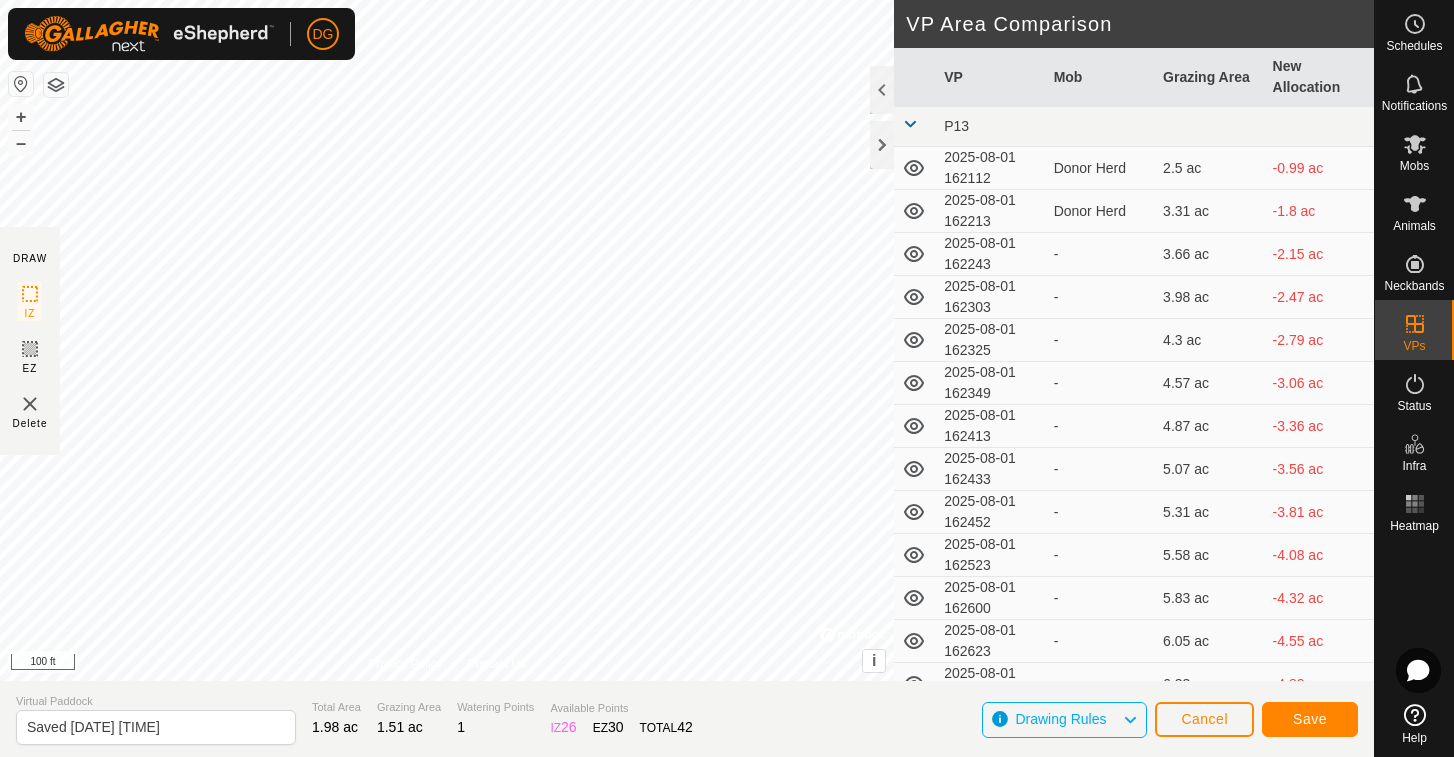 click on "Save" 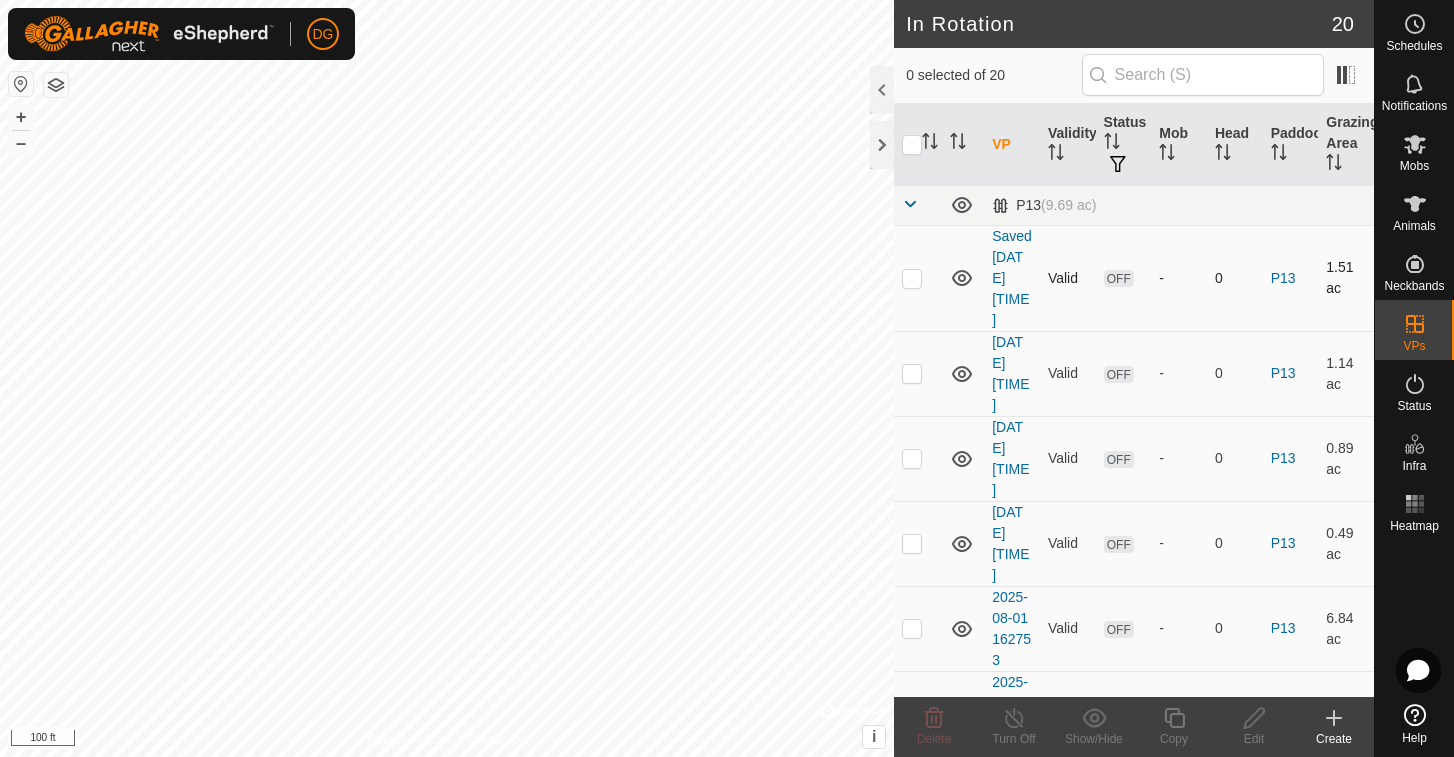 click at bounding box center [912, 278] 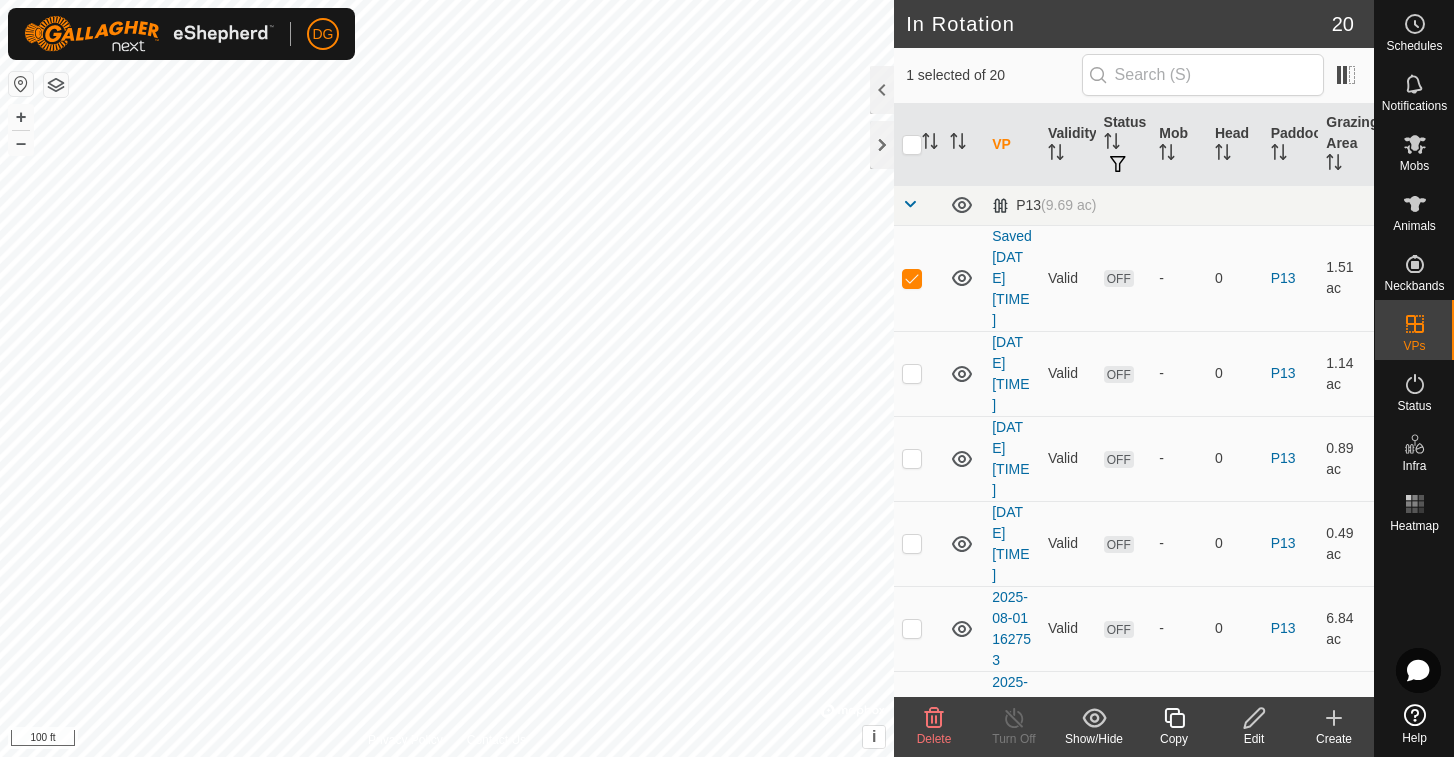 click 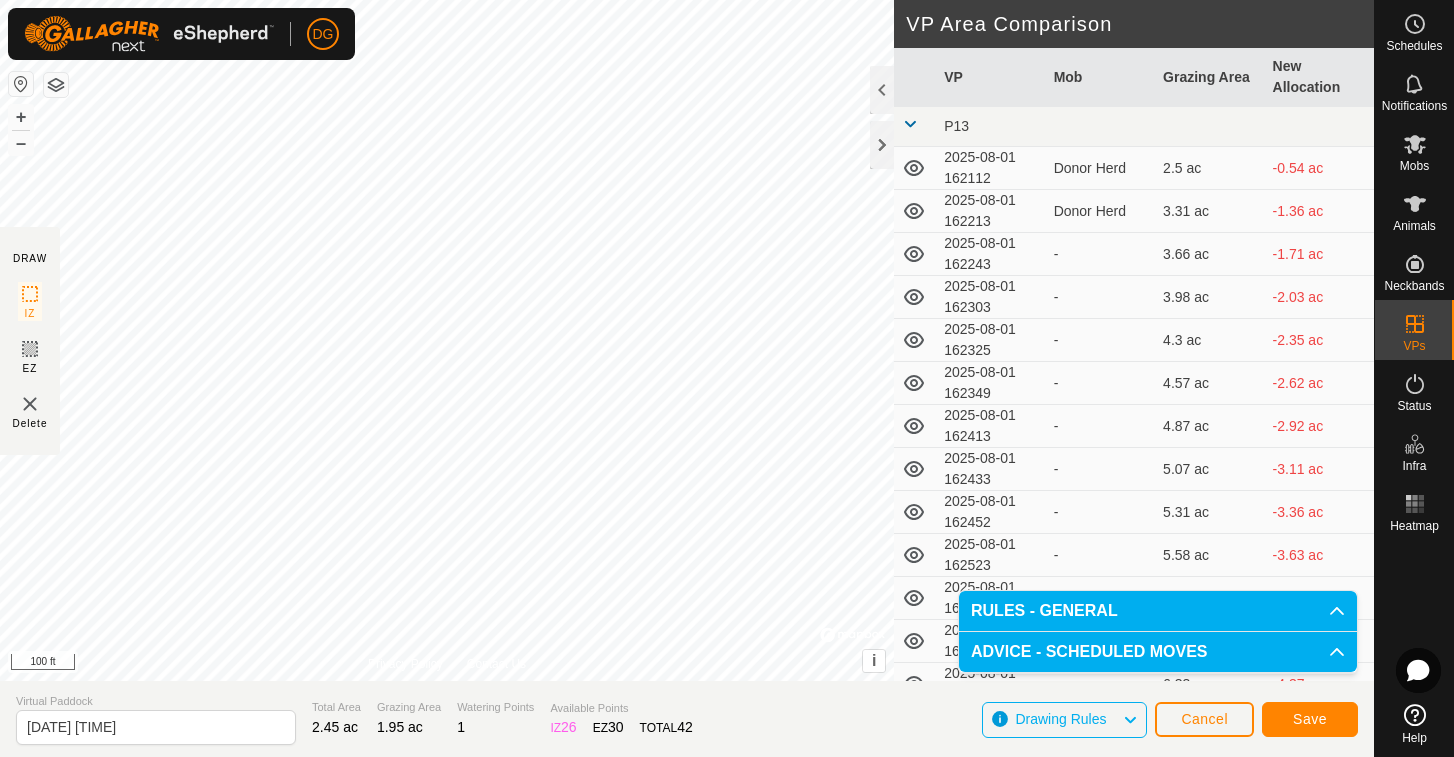 click on "Save" 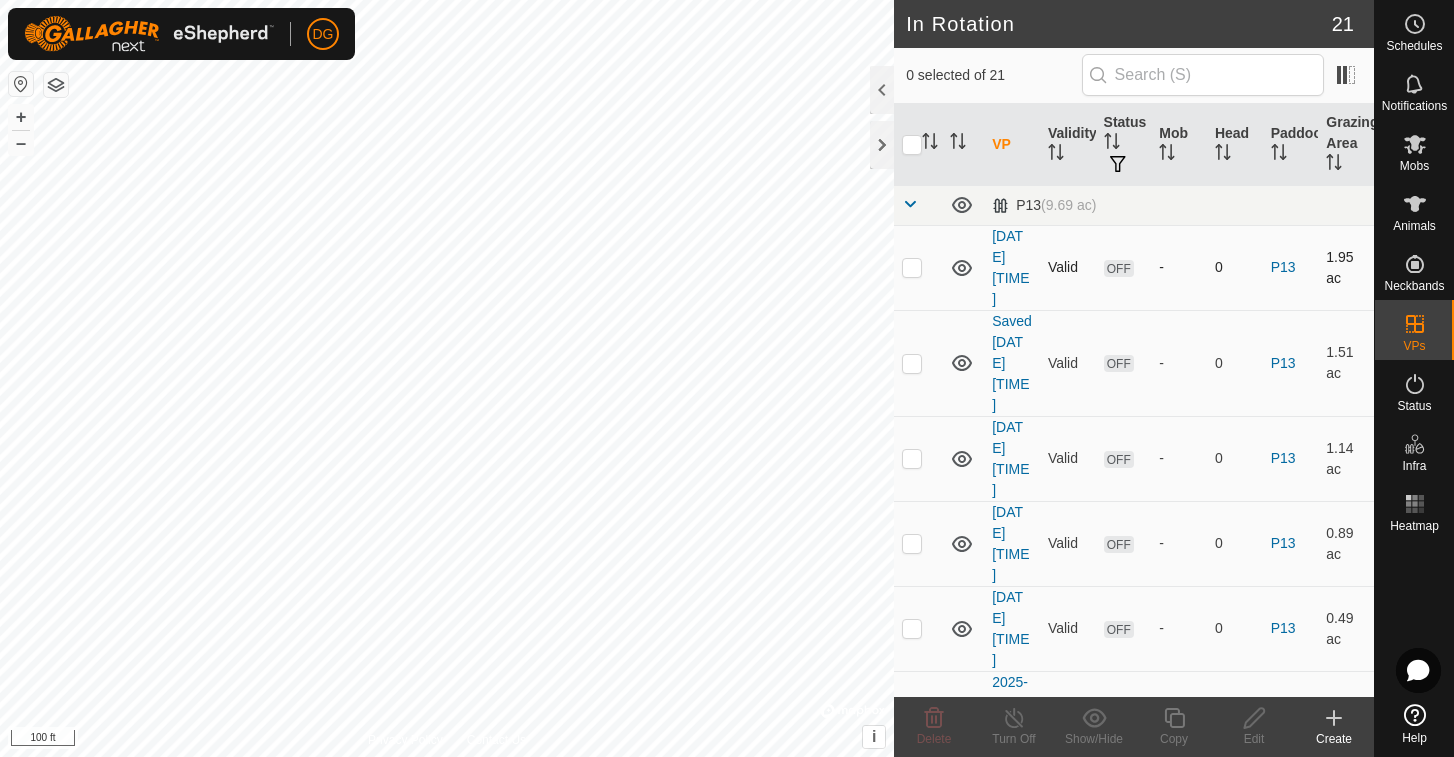click at bounding box center [912, 267] 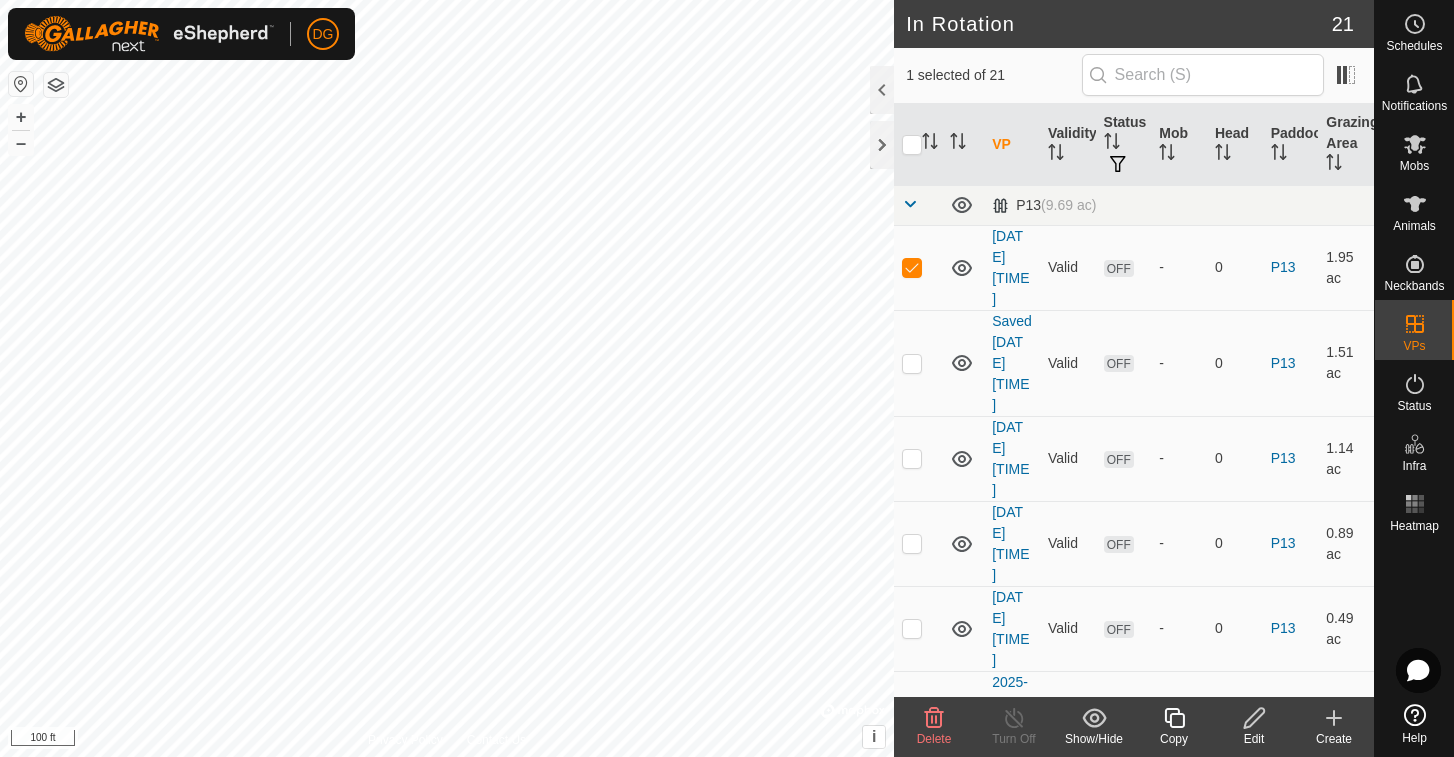 click 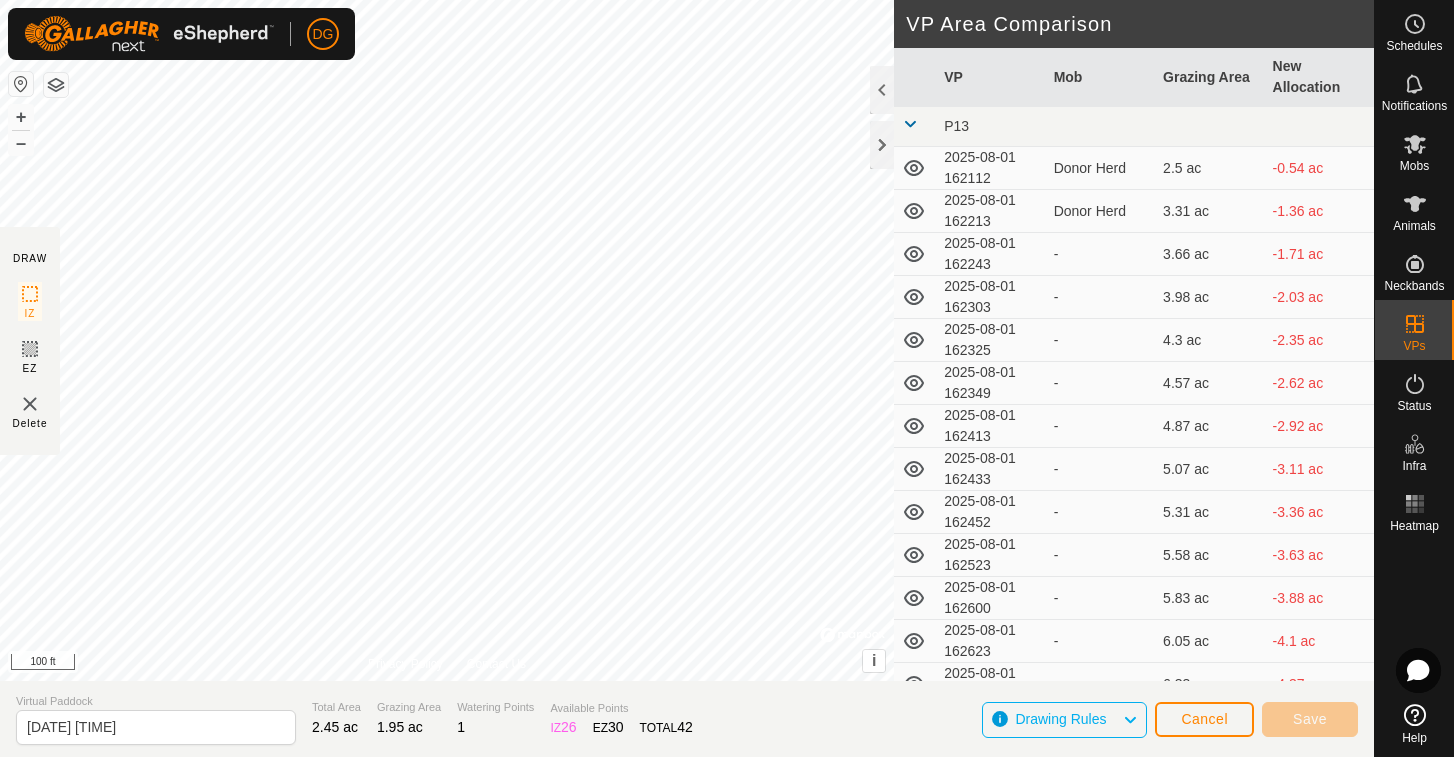 type on "[DATE] [TIME]" 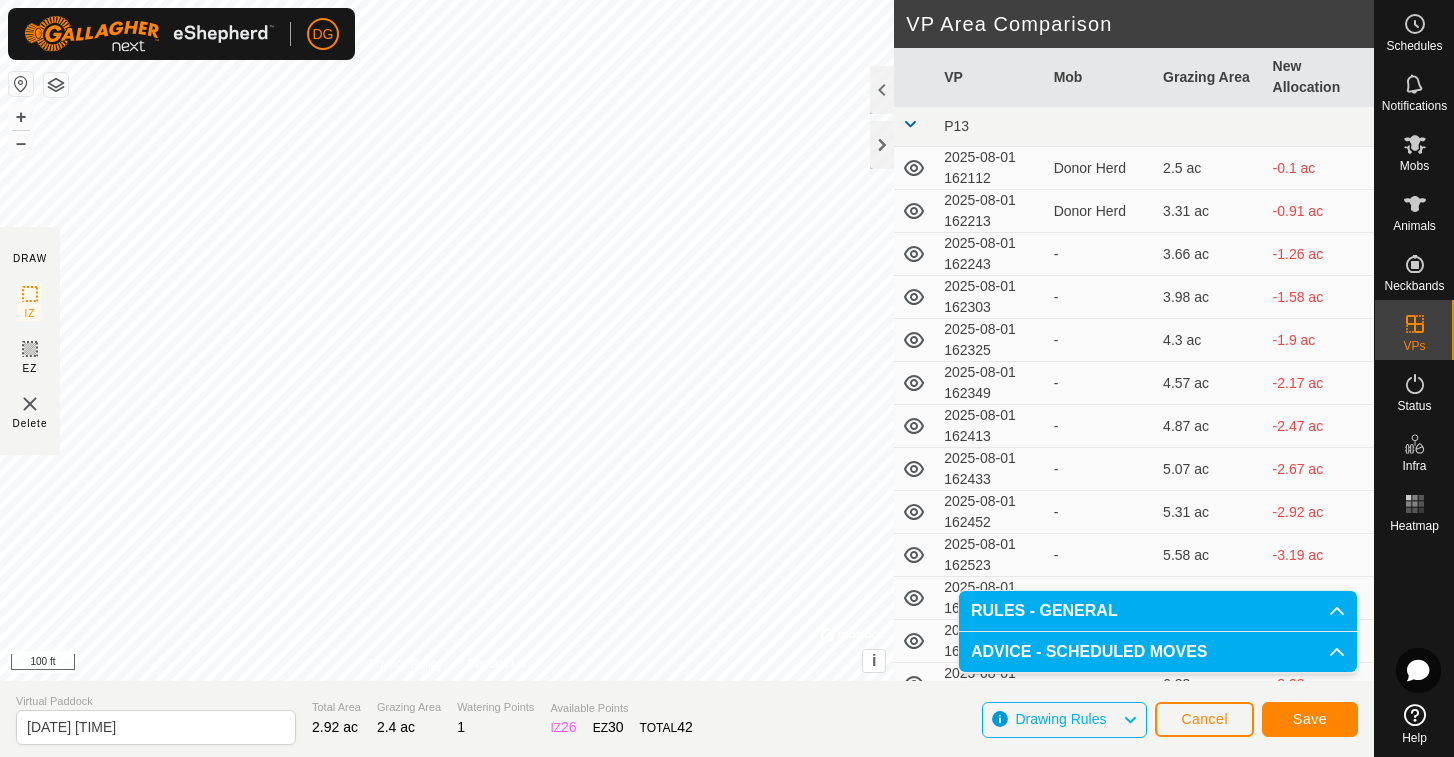 click on "Save" 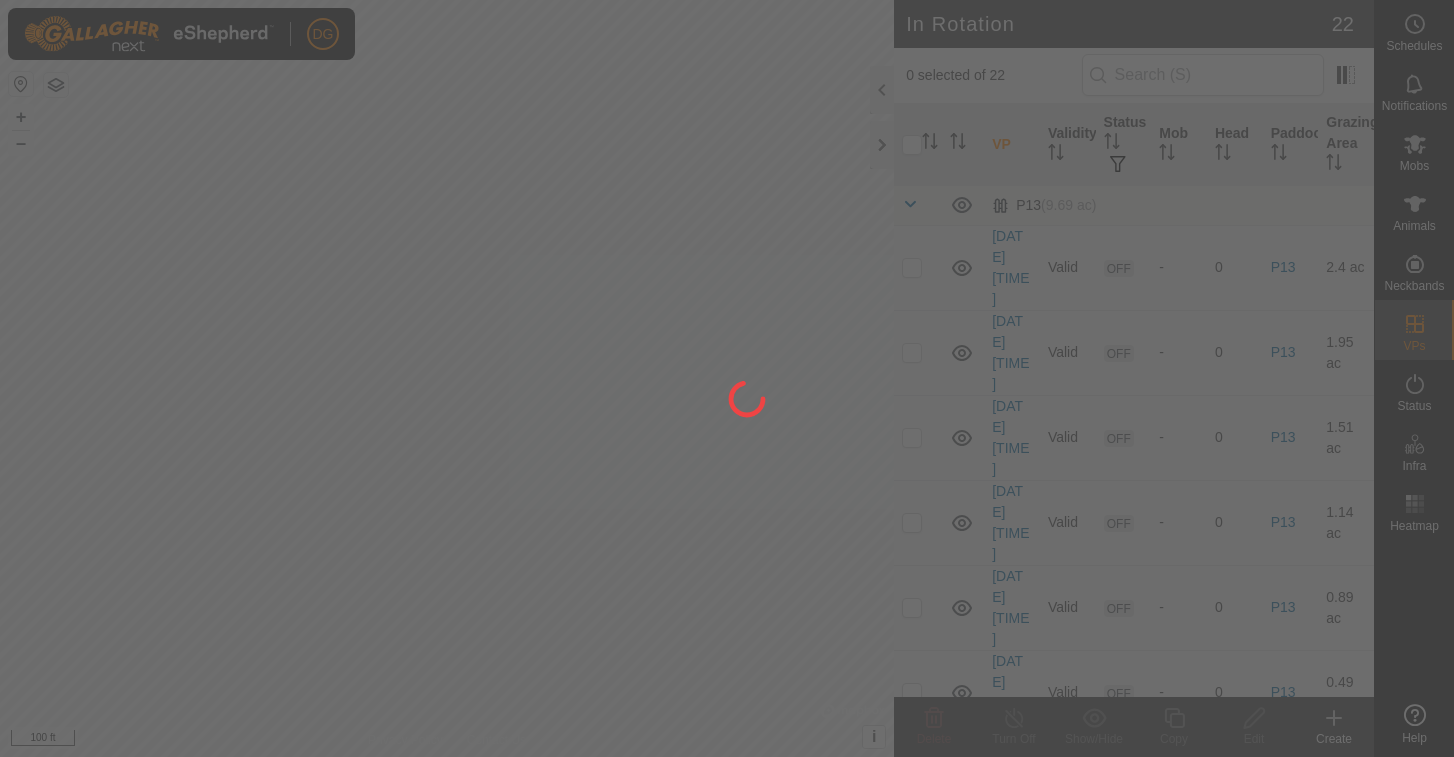 scroll, scrollTop: 0, scrollLeft: 0, axis: both 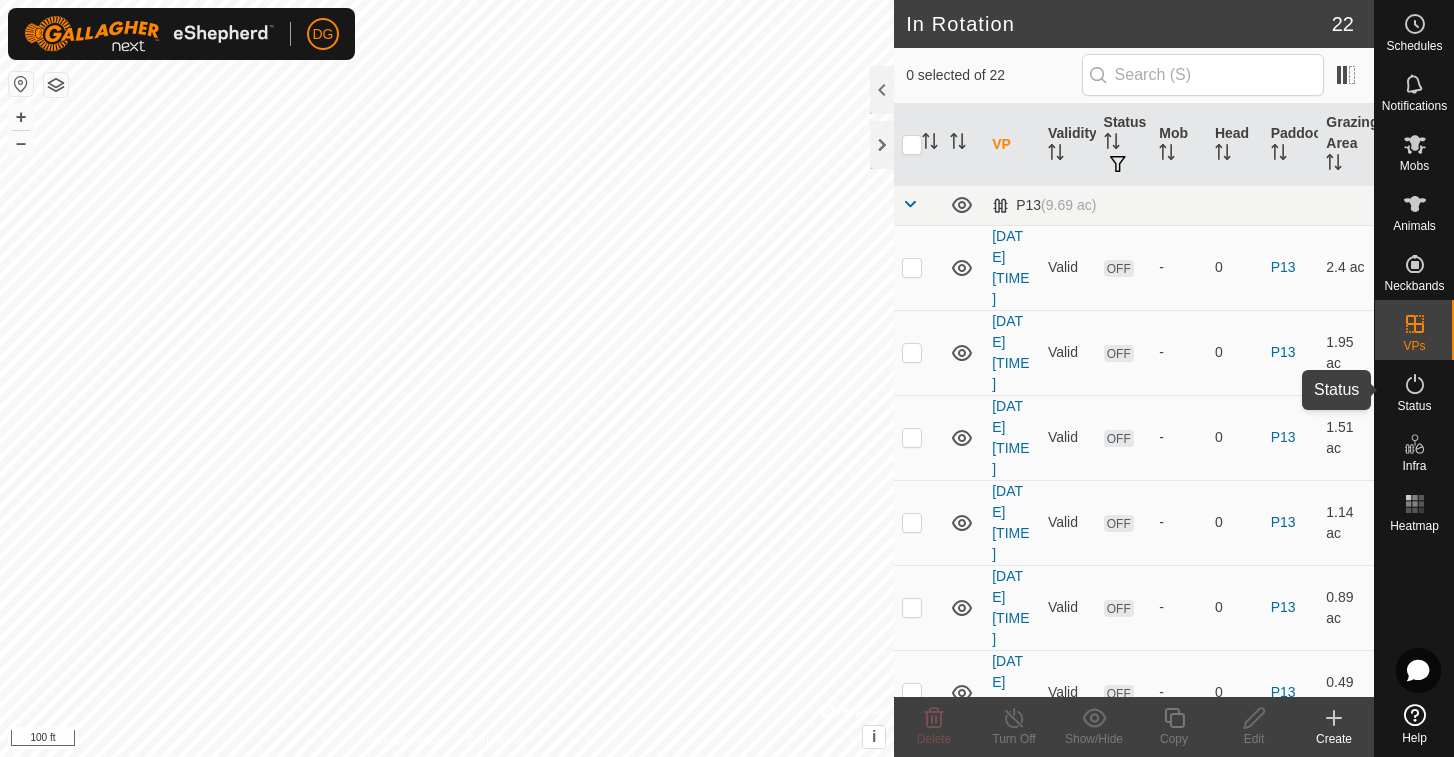 click 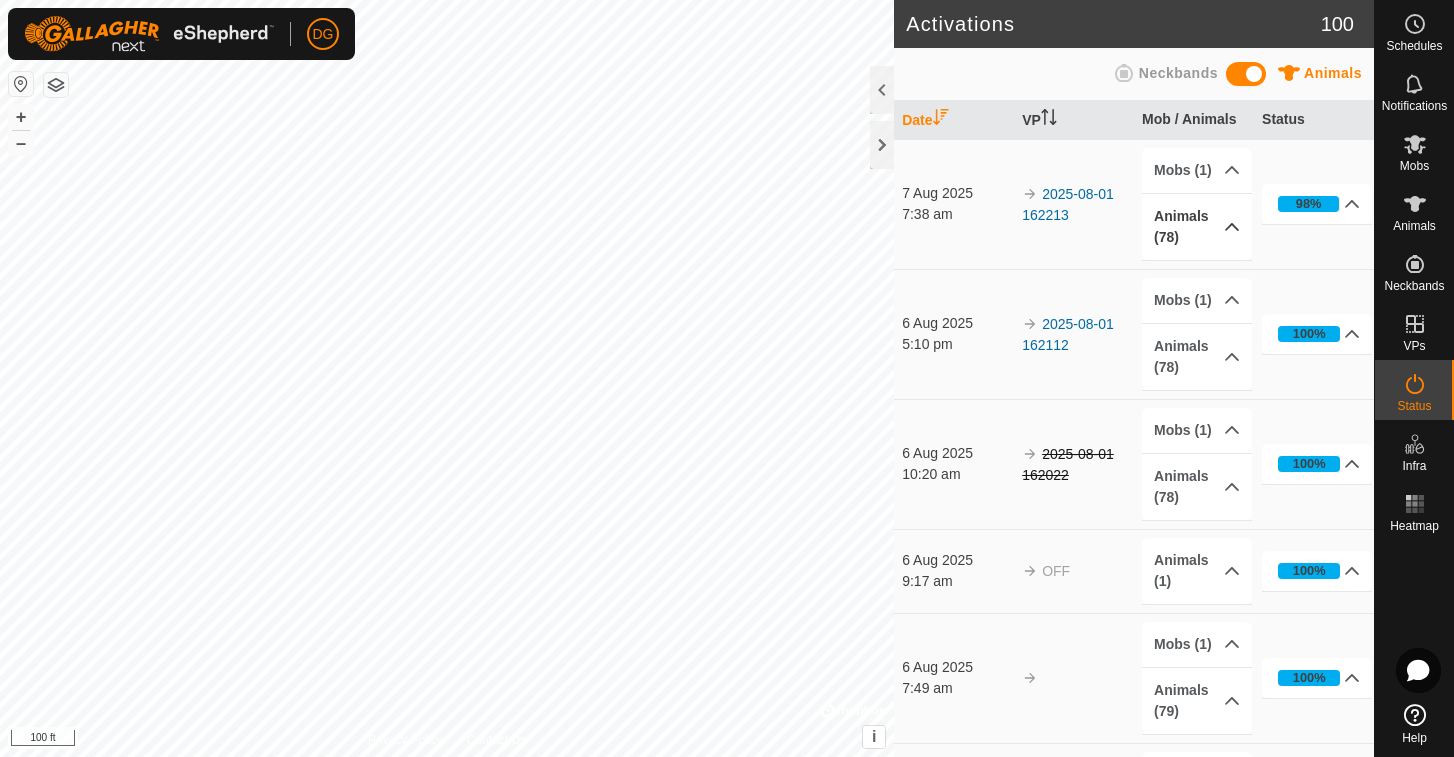 click on "Animals (78)" at bounding box center (1197, 227) 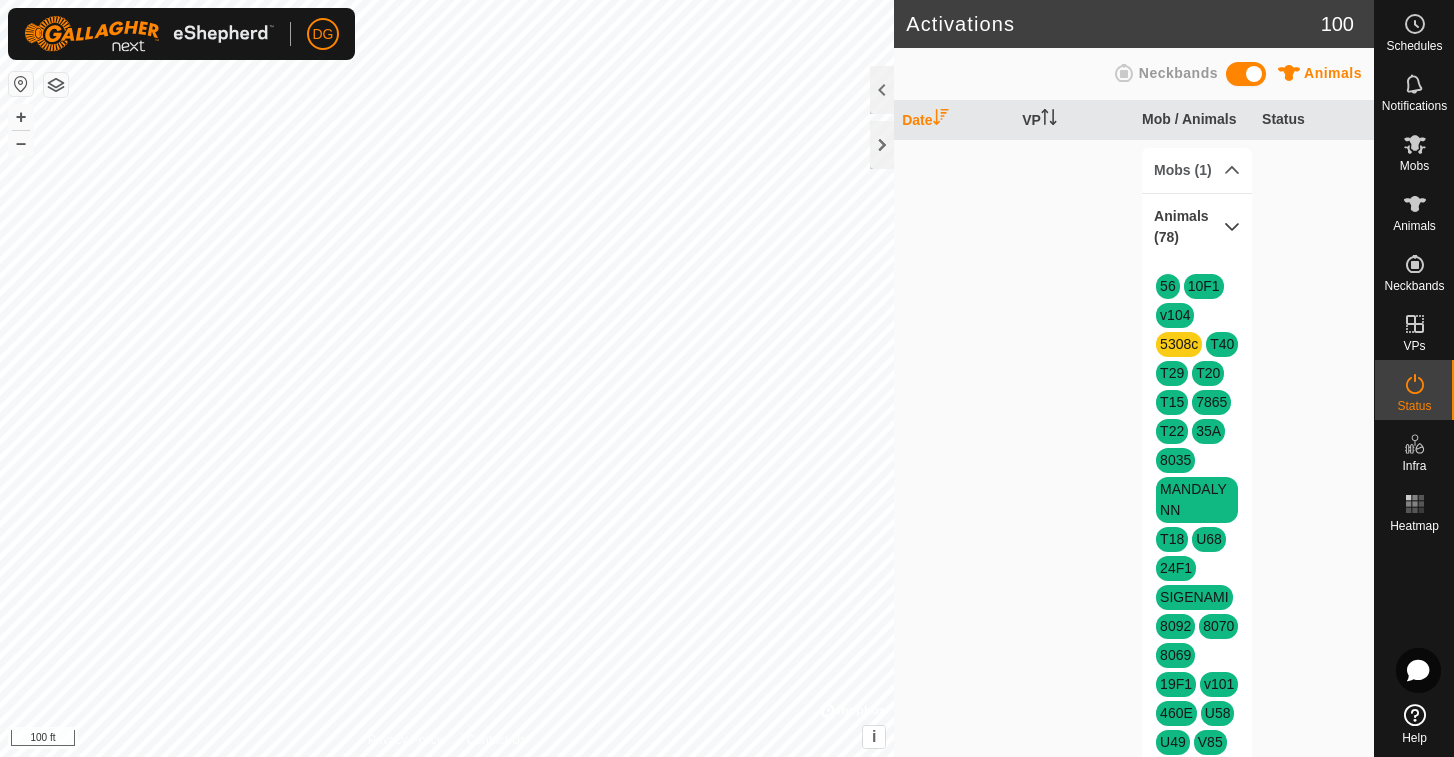 scroll, scrollTop: 0, scrollLeft: 0, axis: both 